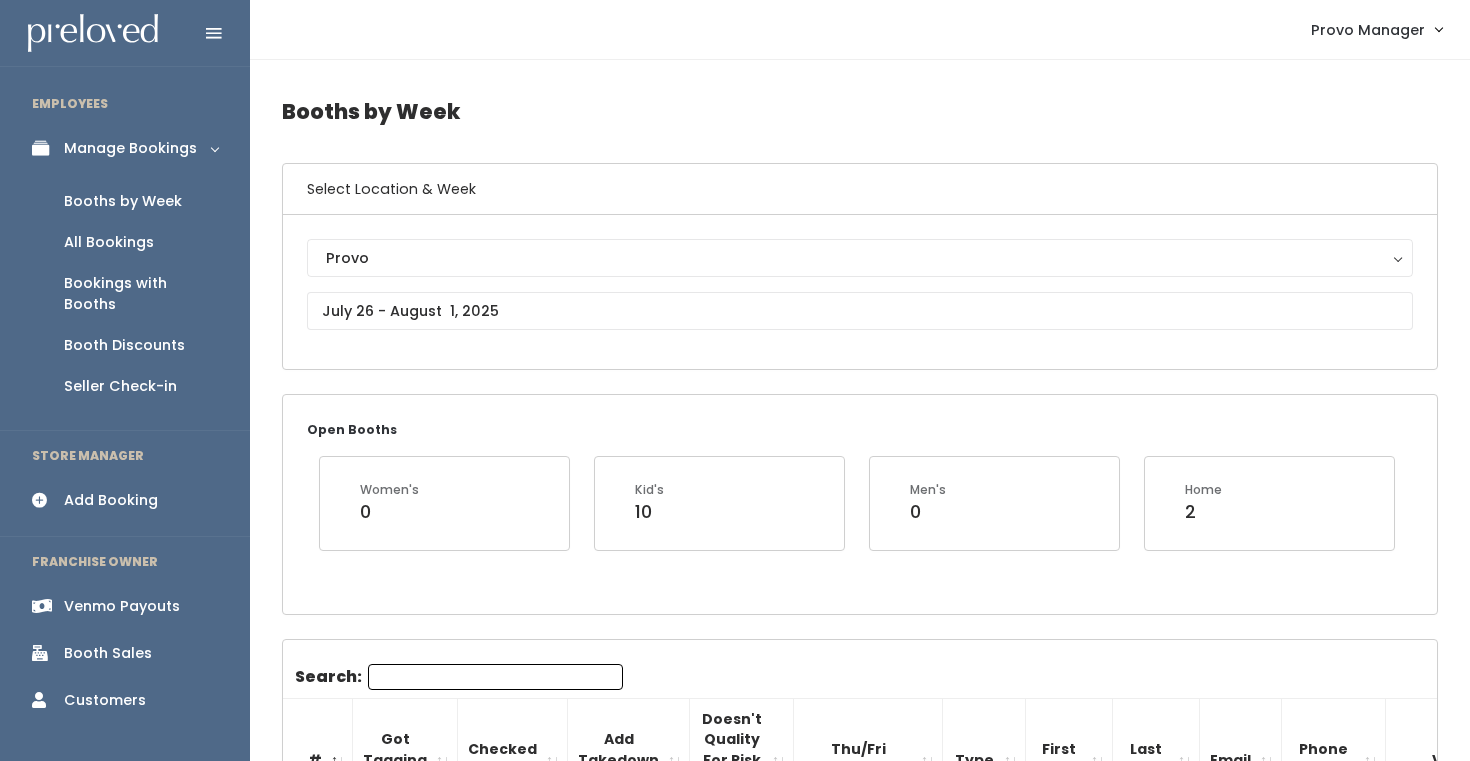 scroll, scrollTop: 0, scrollLeft: 0, axis: both 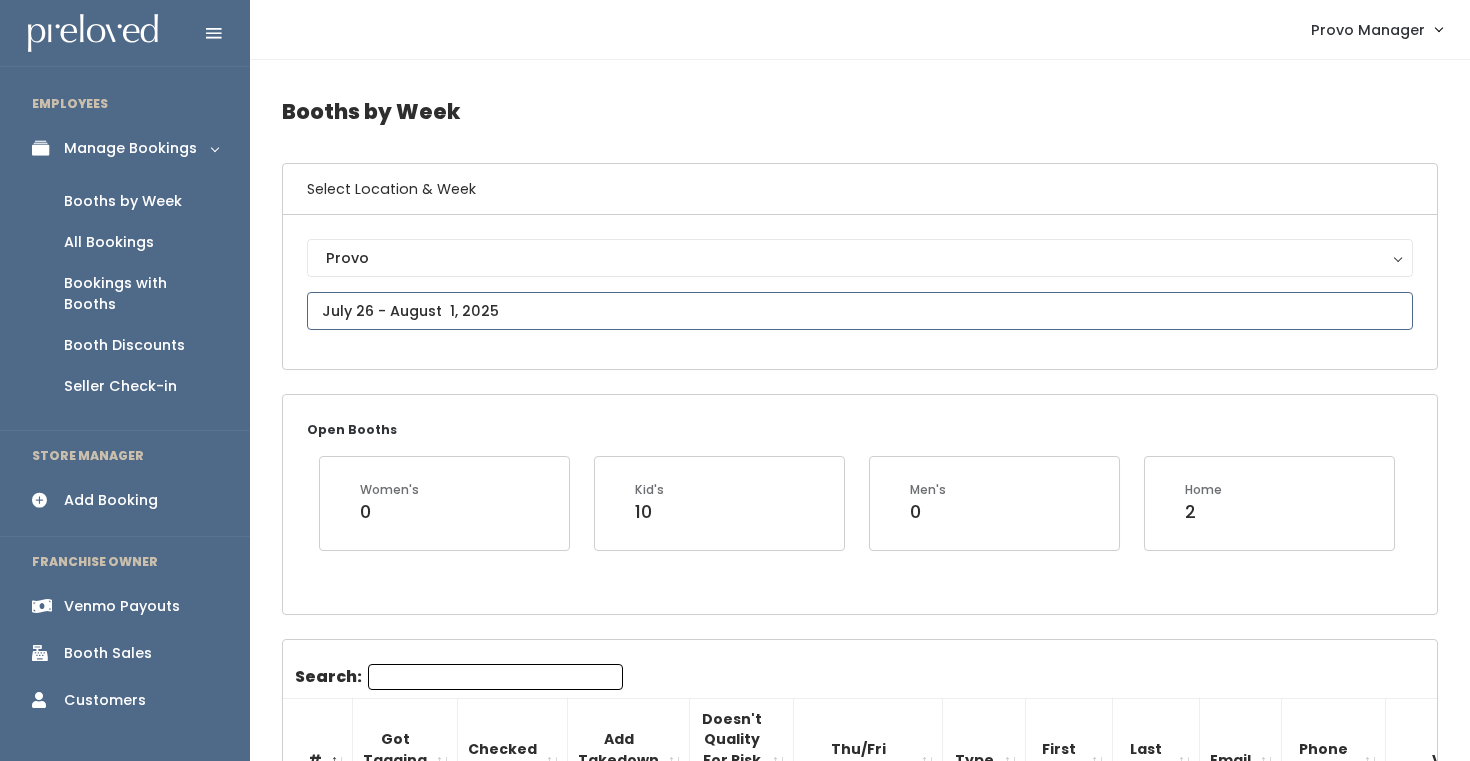 click at bounding box center [860, 311] 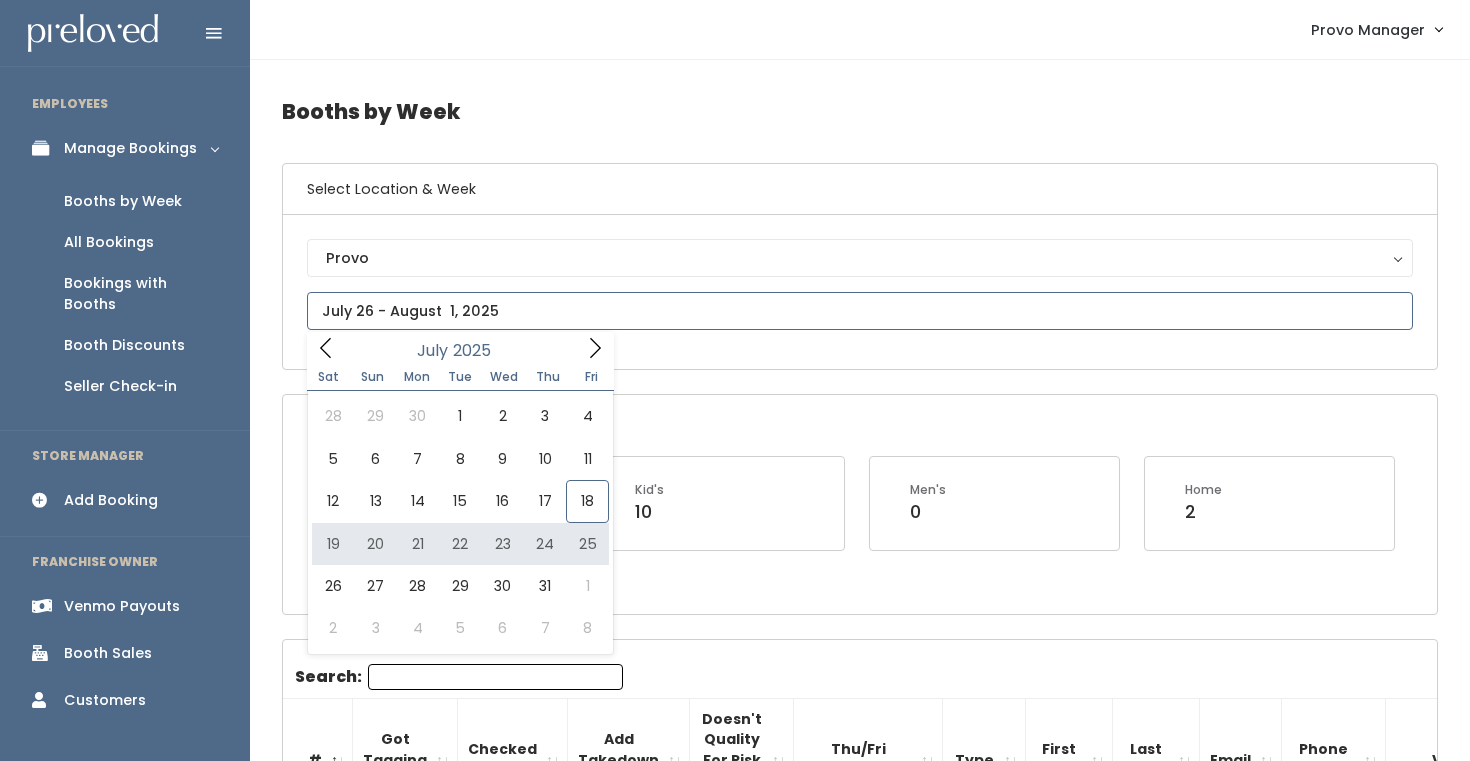 type on "July 19 to July 25" 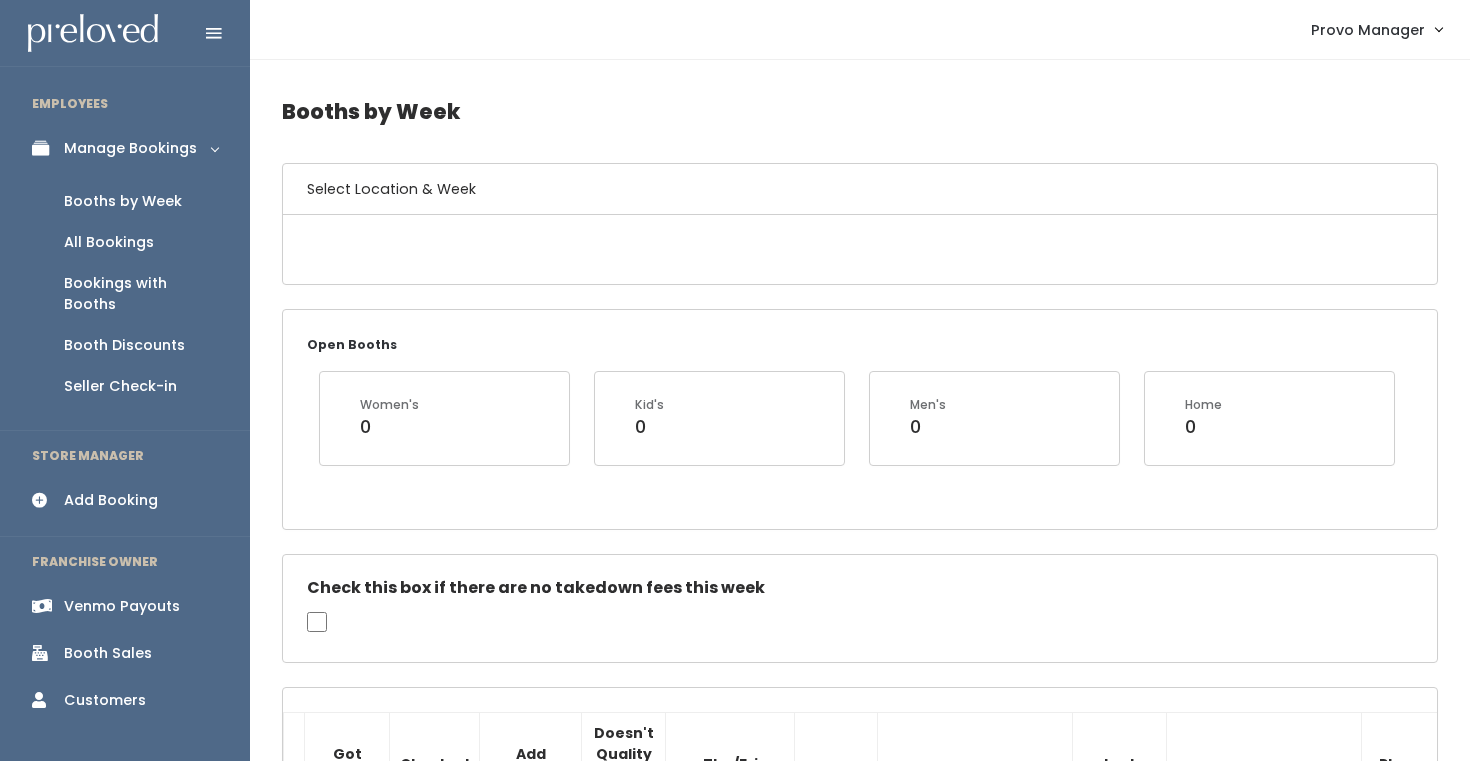 scroll, scrollTop: 0, scrollLeft: 0, axis: both 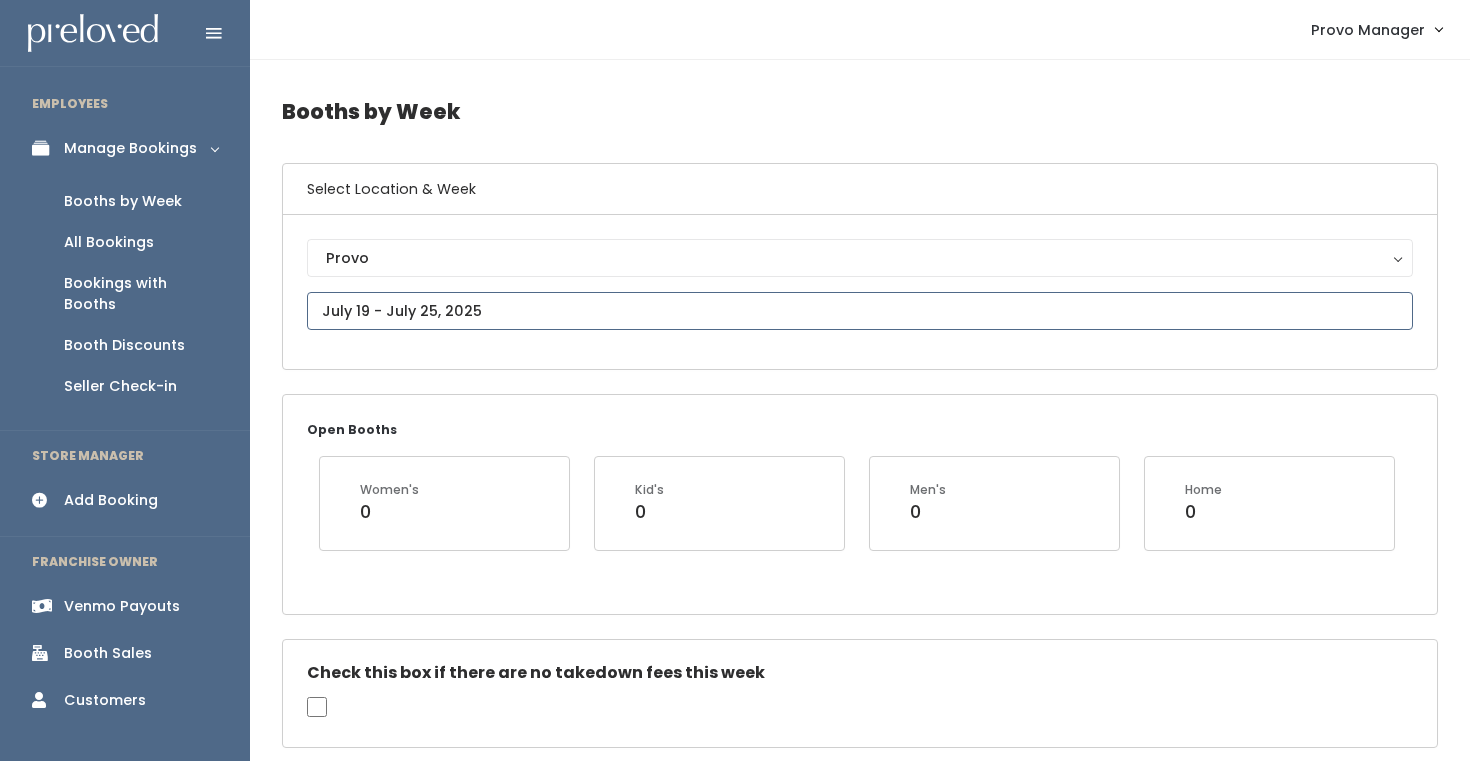 click at bounding box center [860, 311] 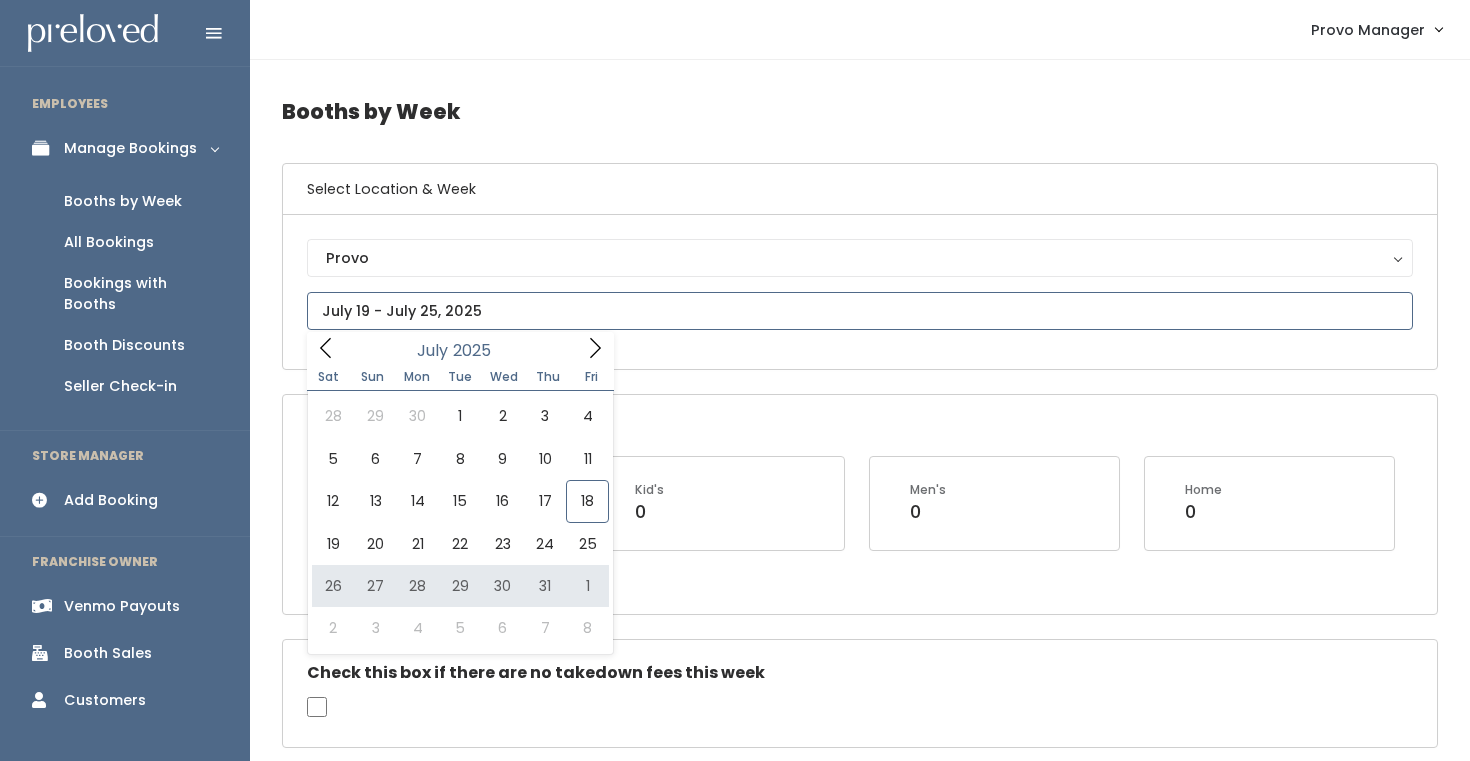 type on "July 26 to August 1" 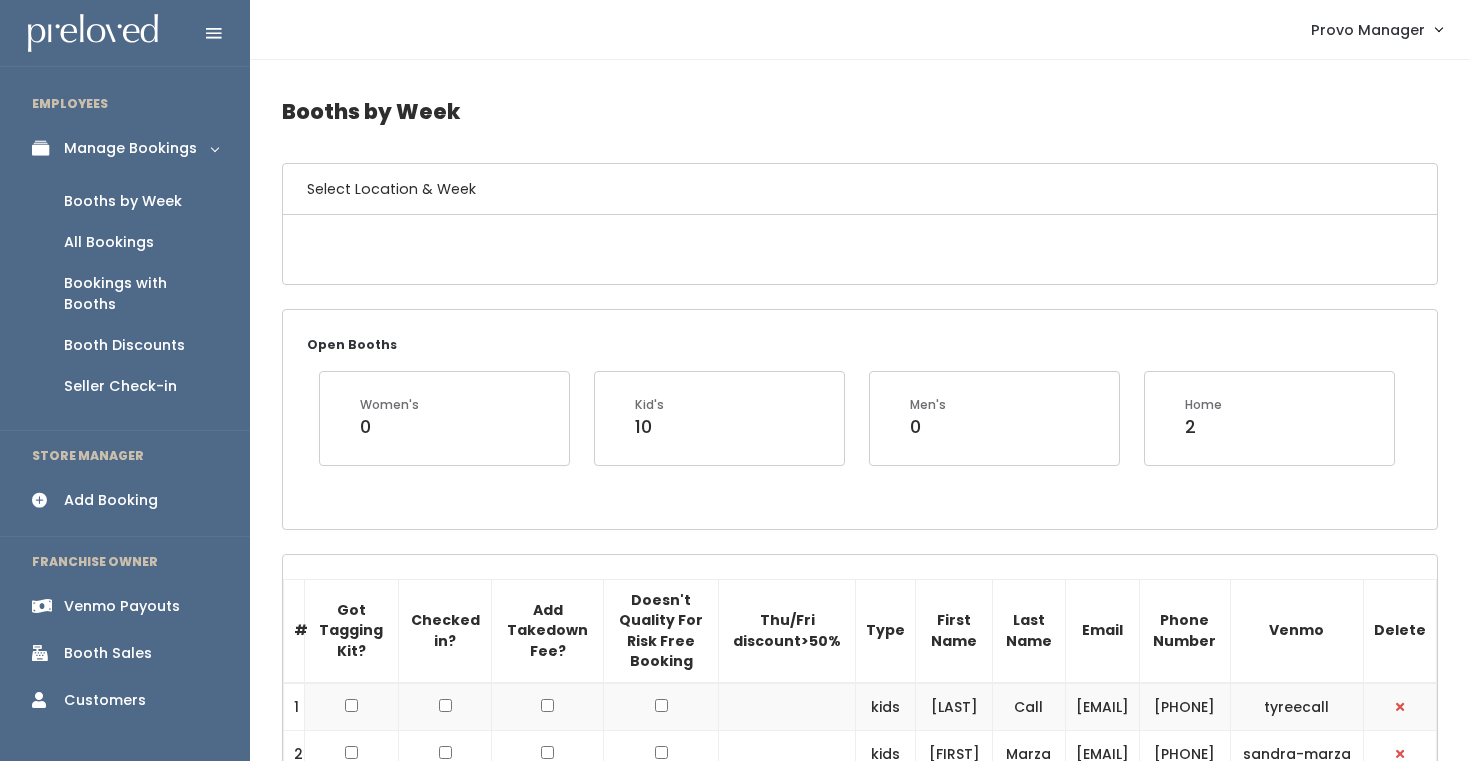 scroll, scrollTop: 0, scrollLeft: 0, axis: both 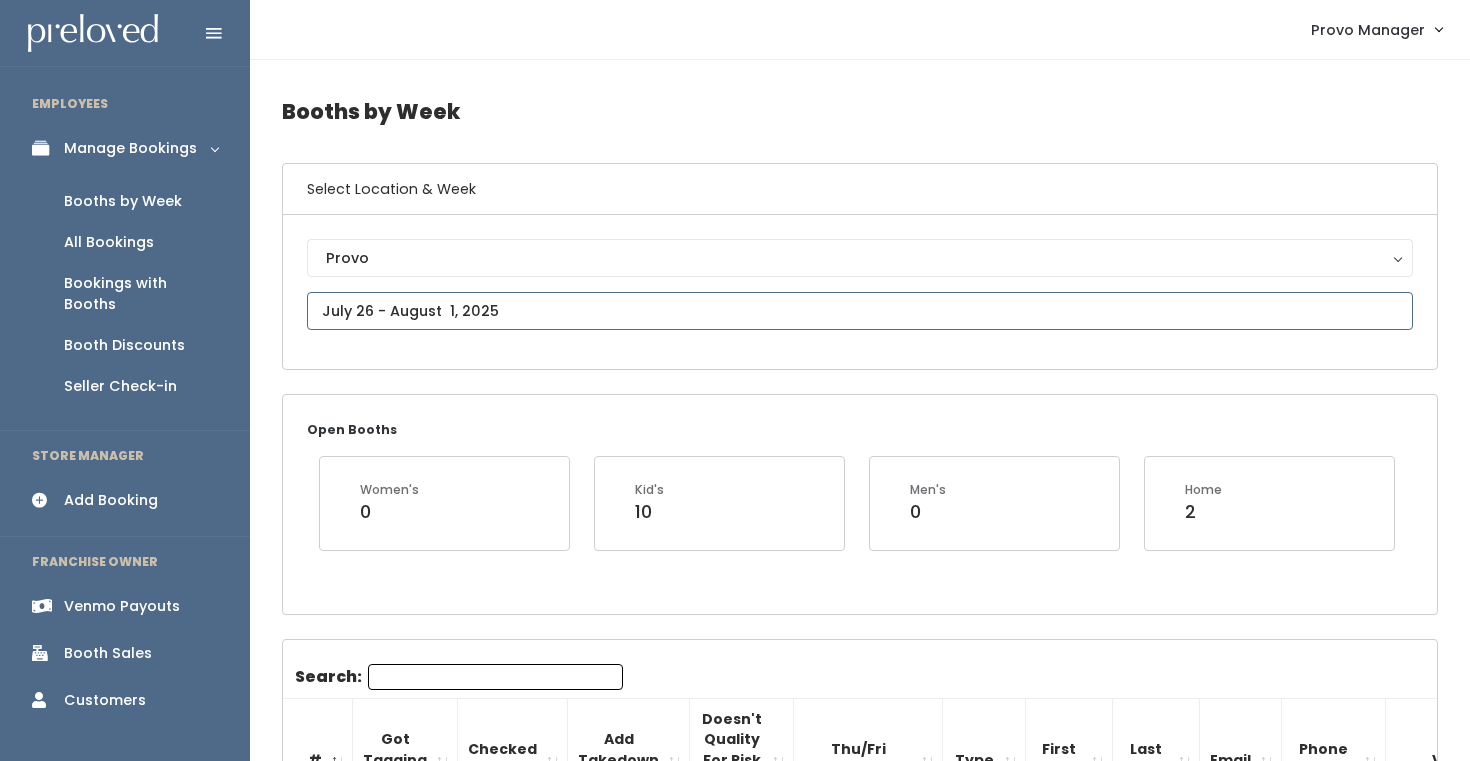 click at bounding box center [860, 311] 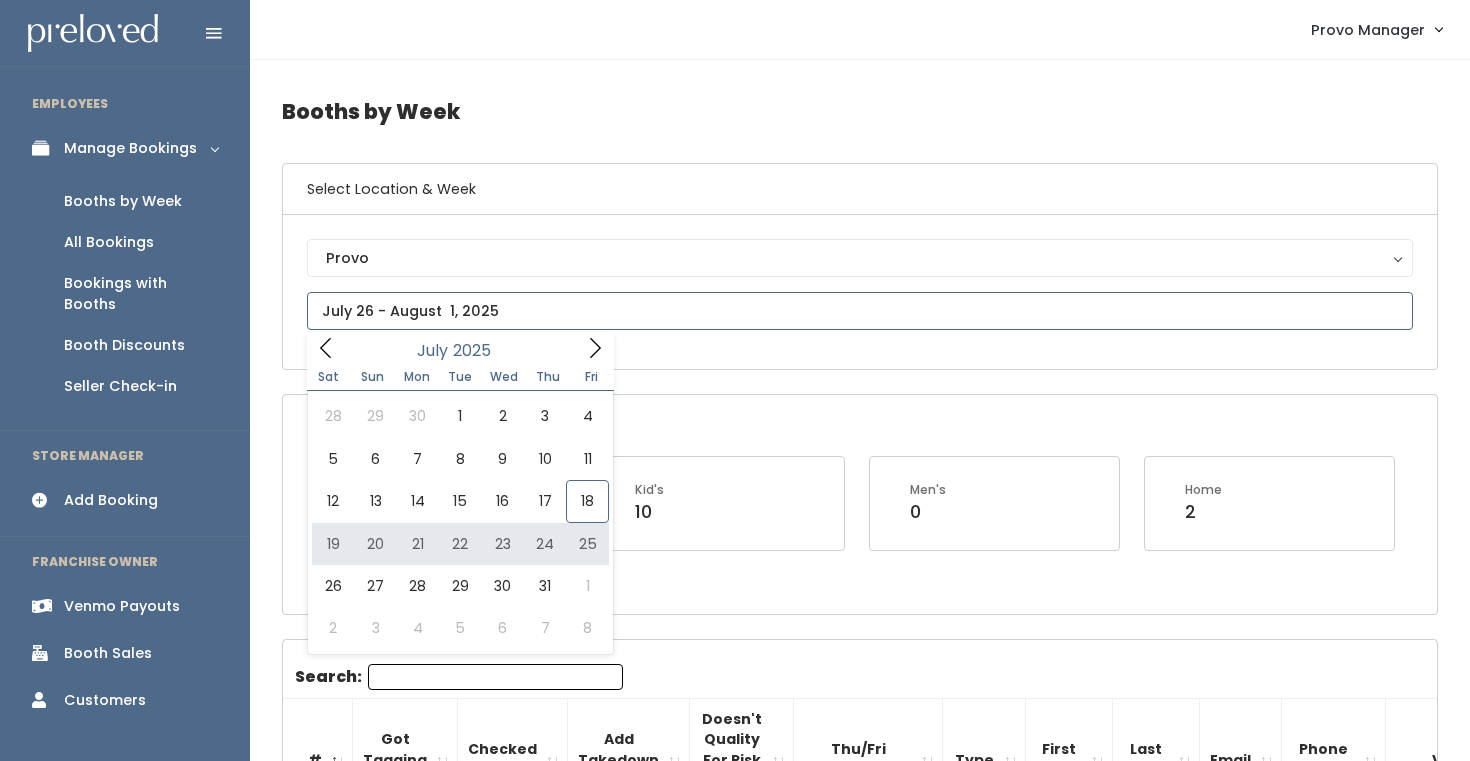 type on "July 19 to July 25" 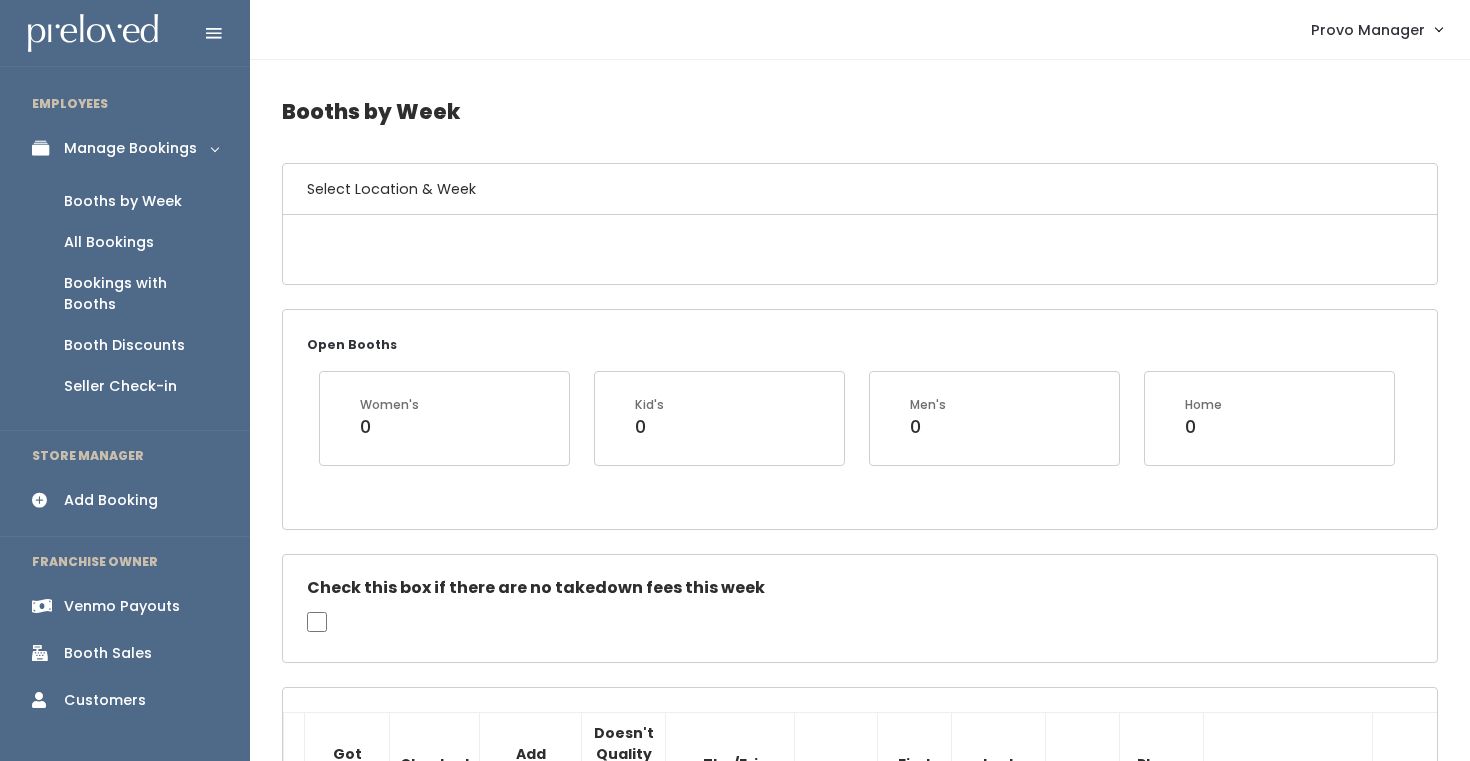 scroll, scrollTop: 0, scrollLeft: 0, axis: both 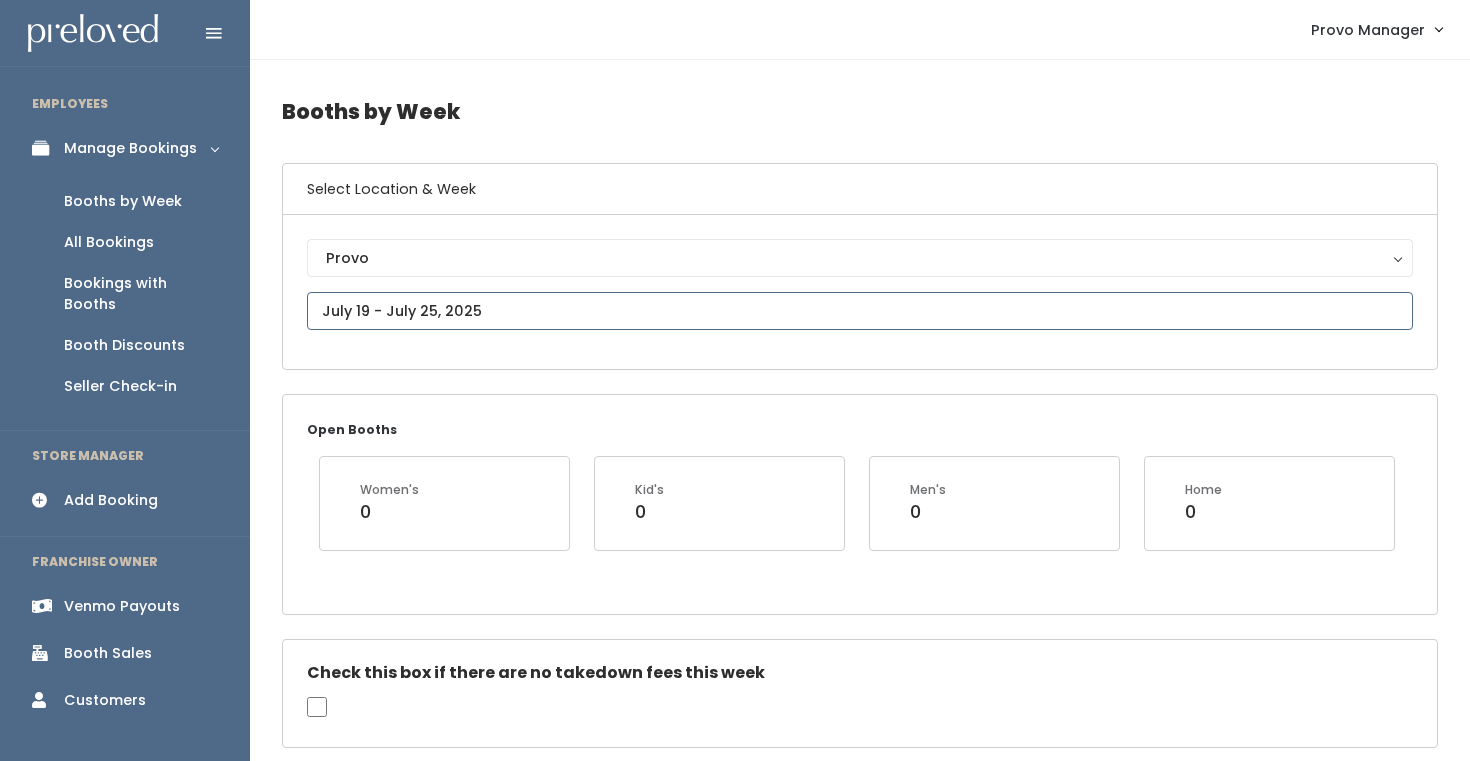 click at bounding box center [860, 311] 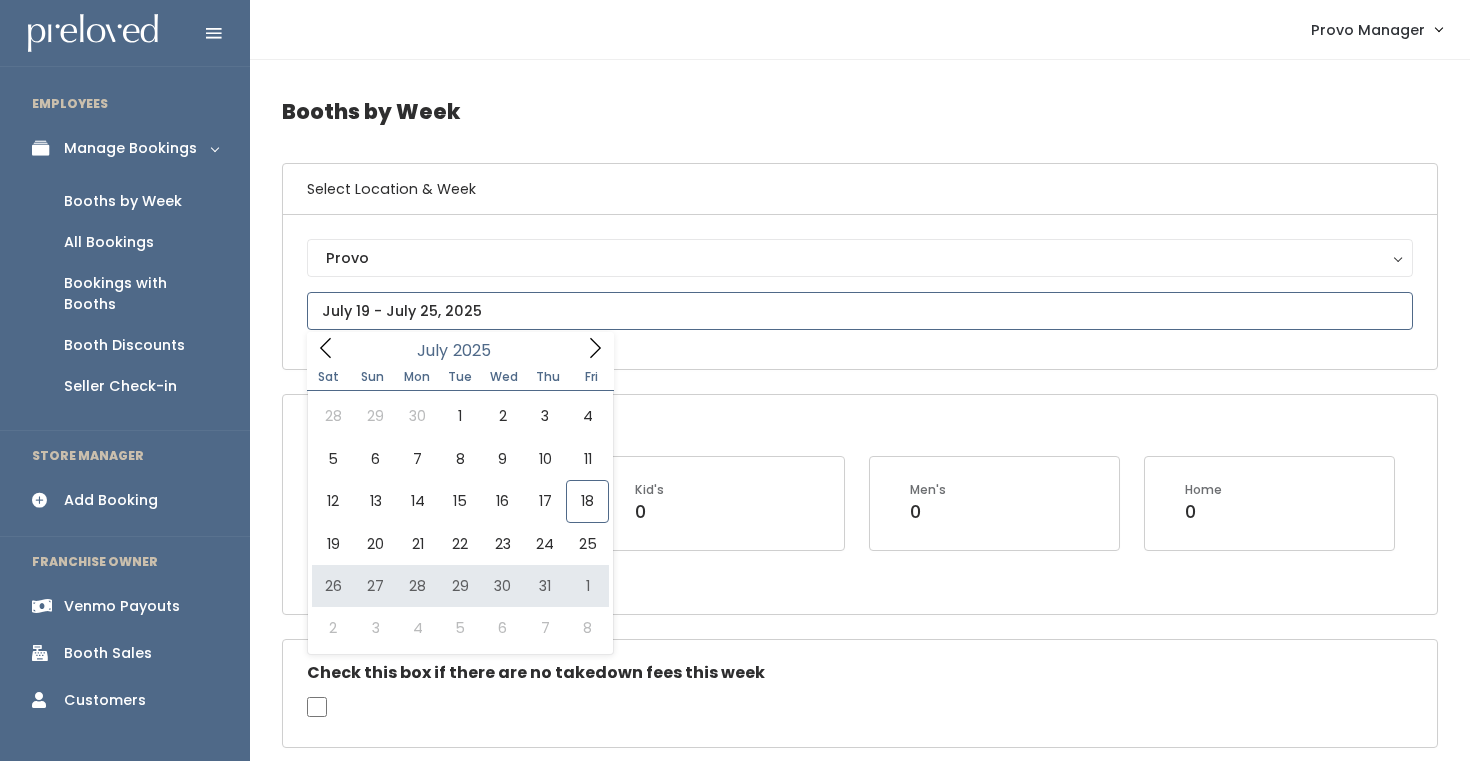 type on "July 26 to August 1" 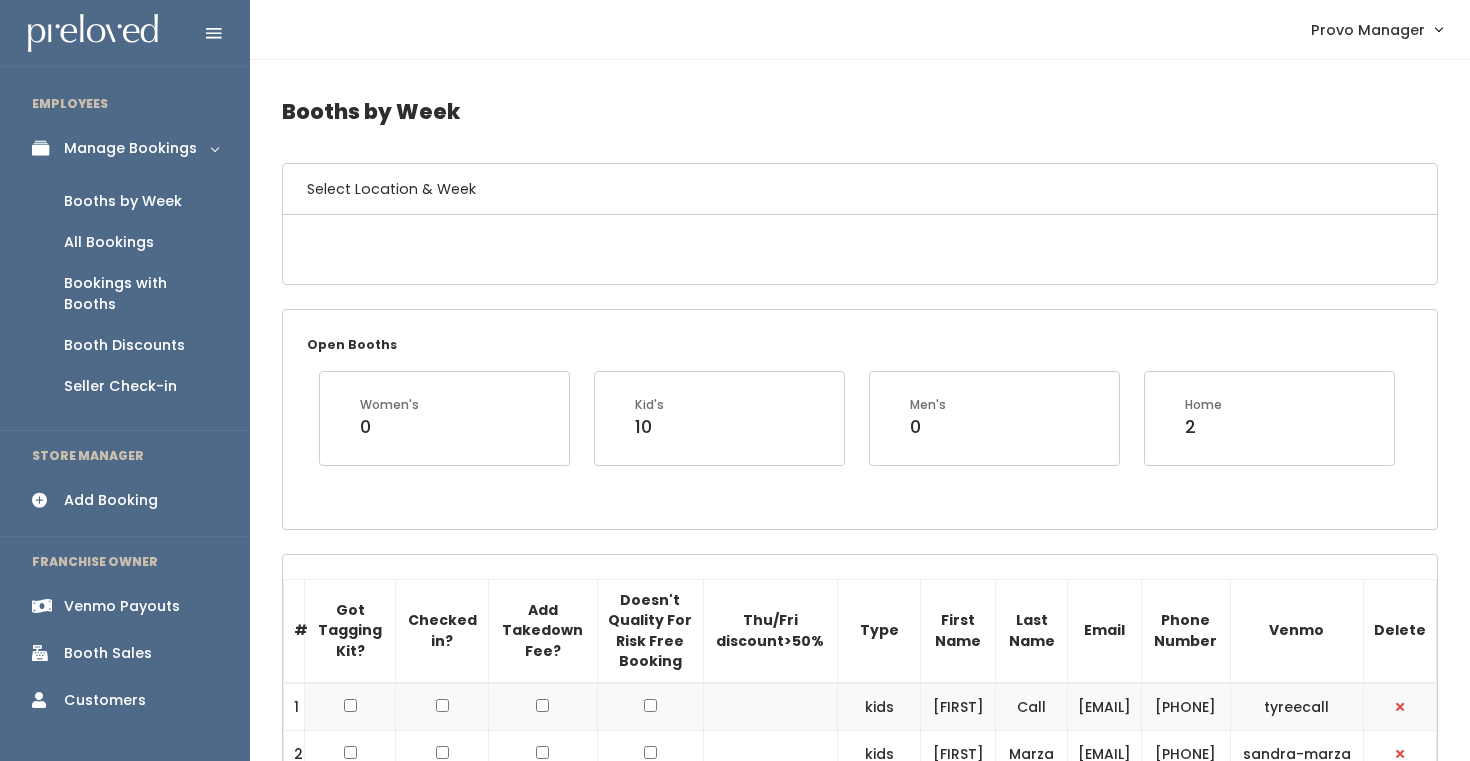 scroll, scrollTop: 0, scrollLeft: 0, axis: both 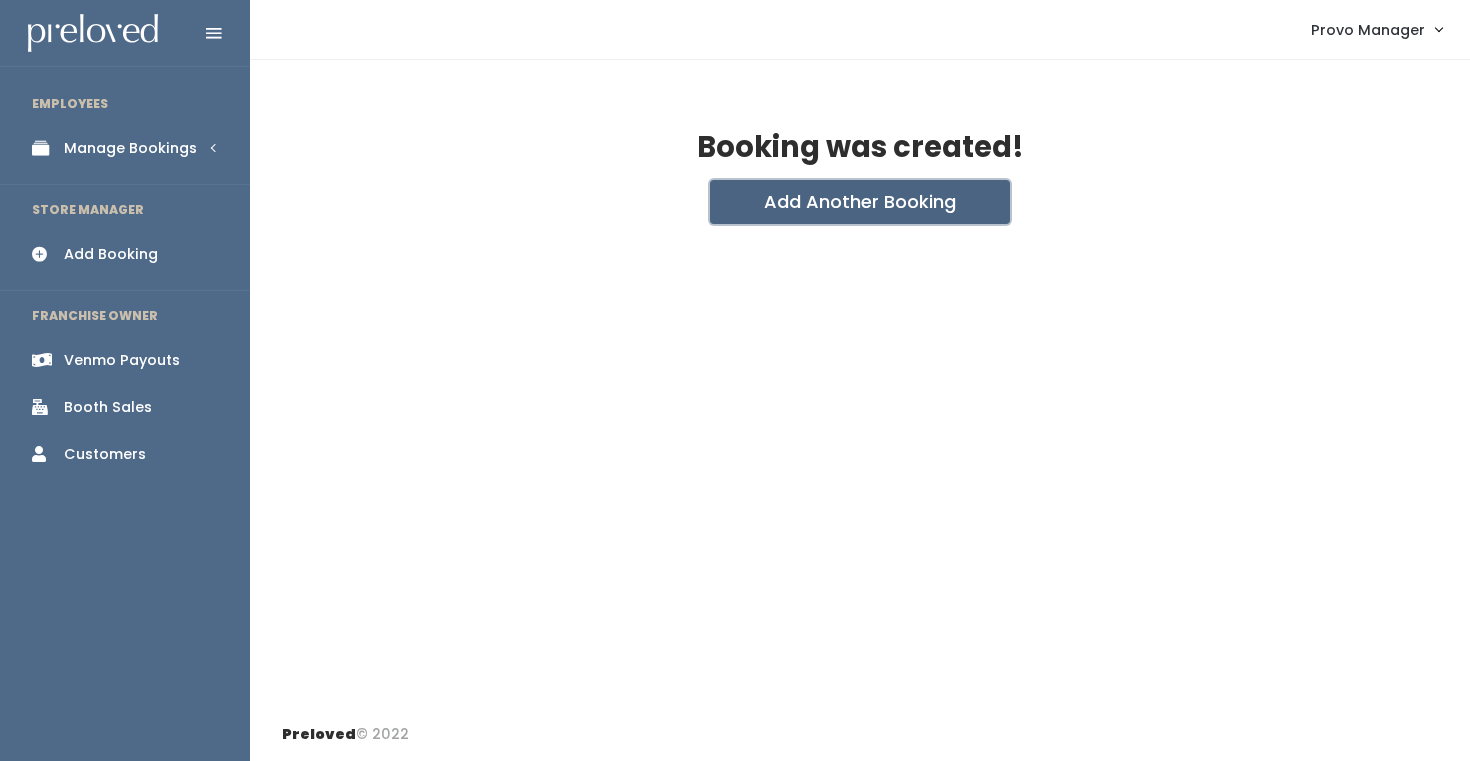 click on "Add Another Booking" at bounding box center [860, 202] 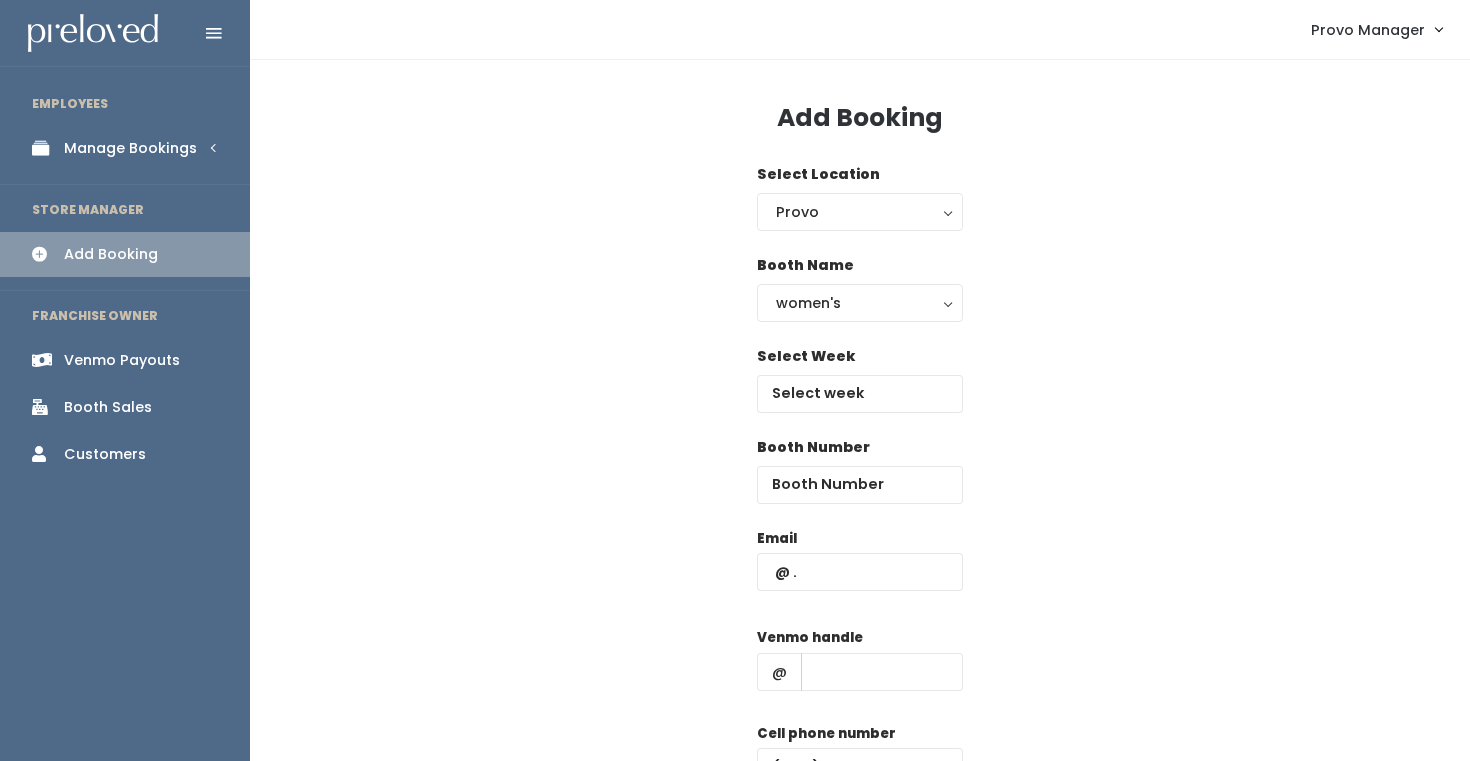 scroll, scrollTop: 0, scrollLeft: 0, axis: both 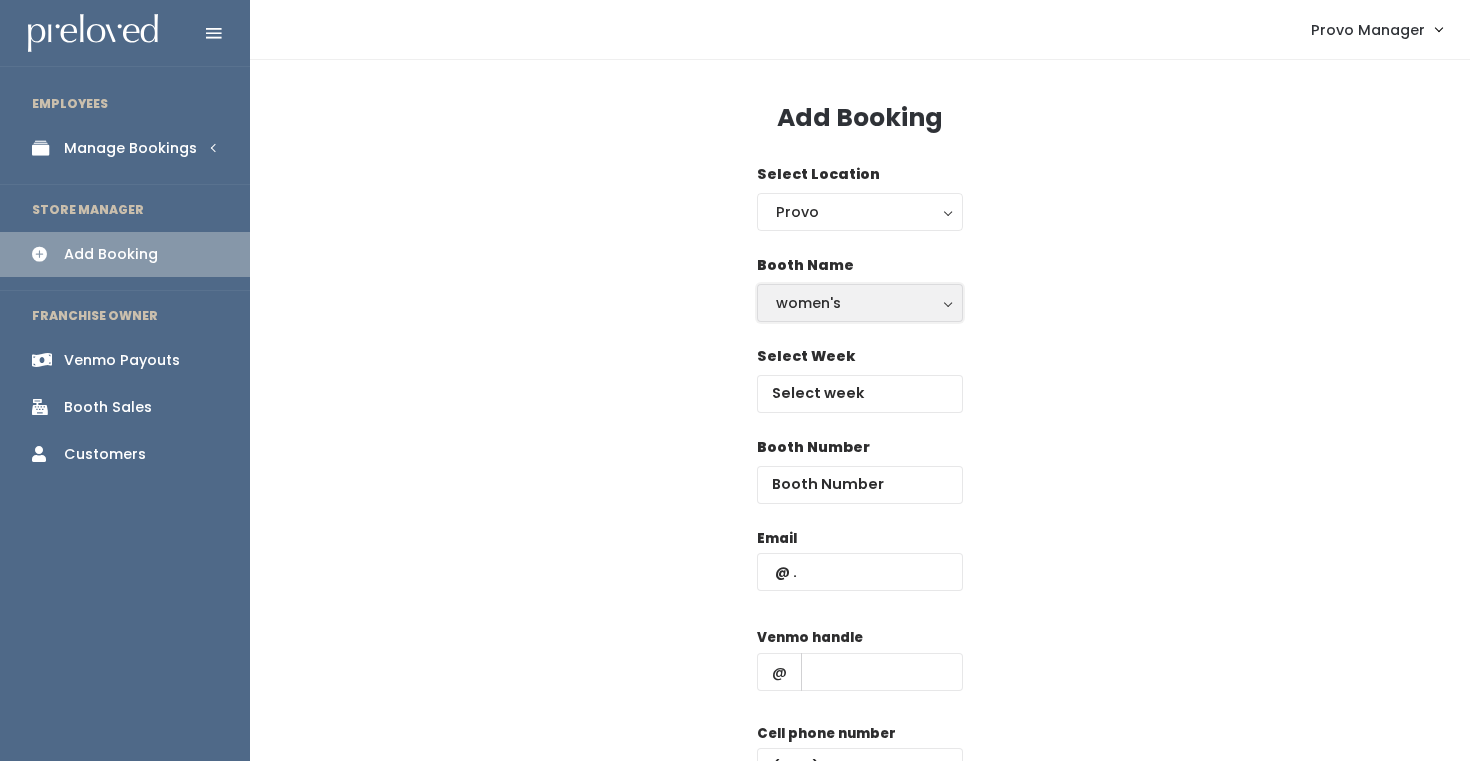click on "women's" at bounding box center (860, 303) 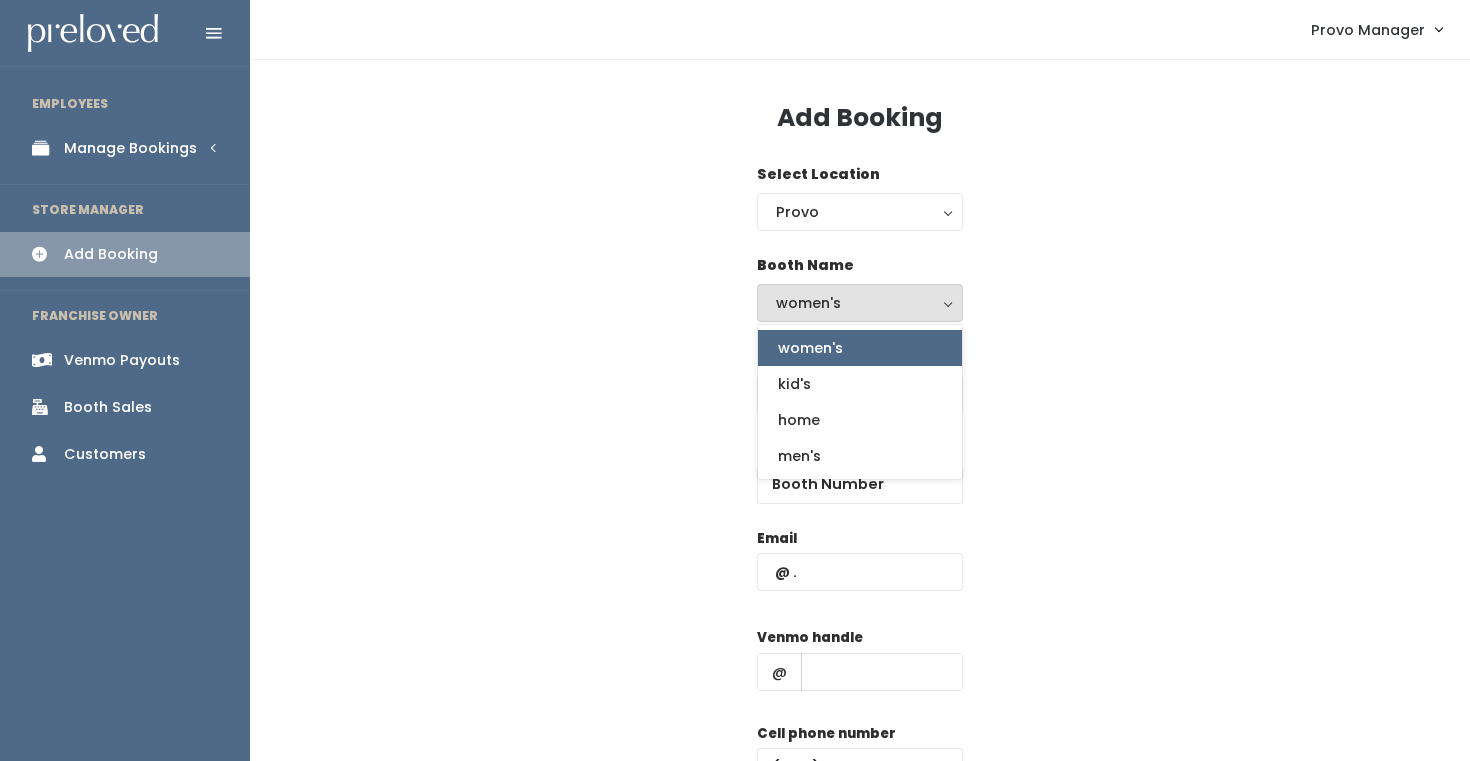 click on "Select Week" at bounding box center (860, 391) 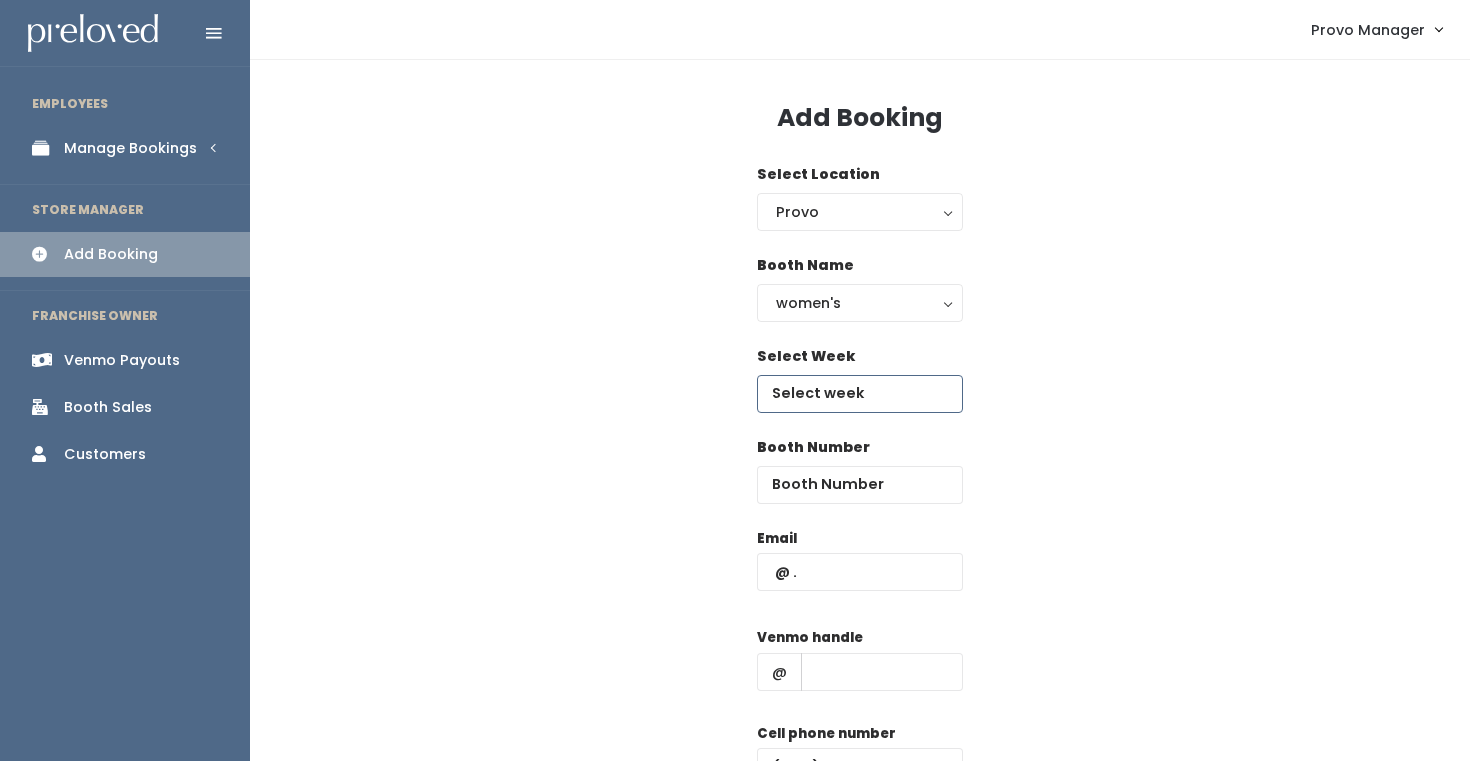 click at bounding box center (860, 394) 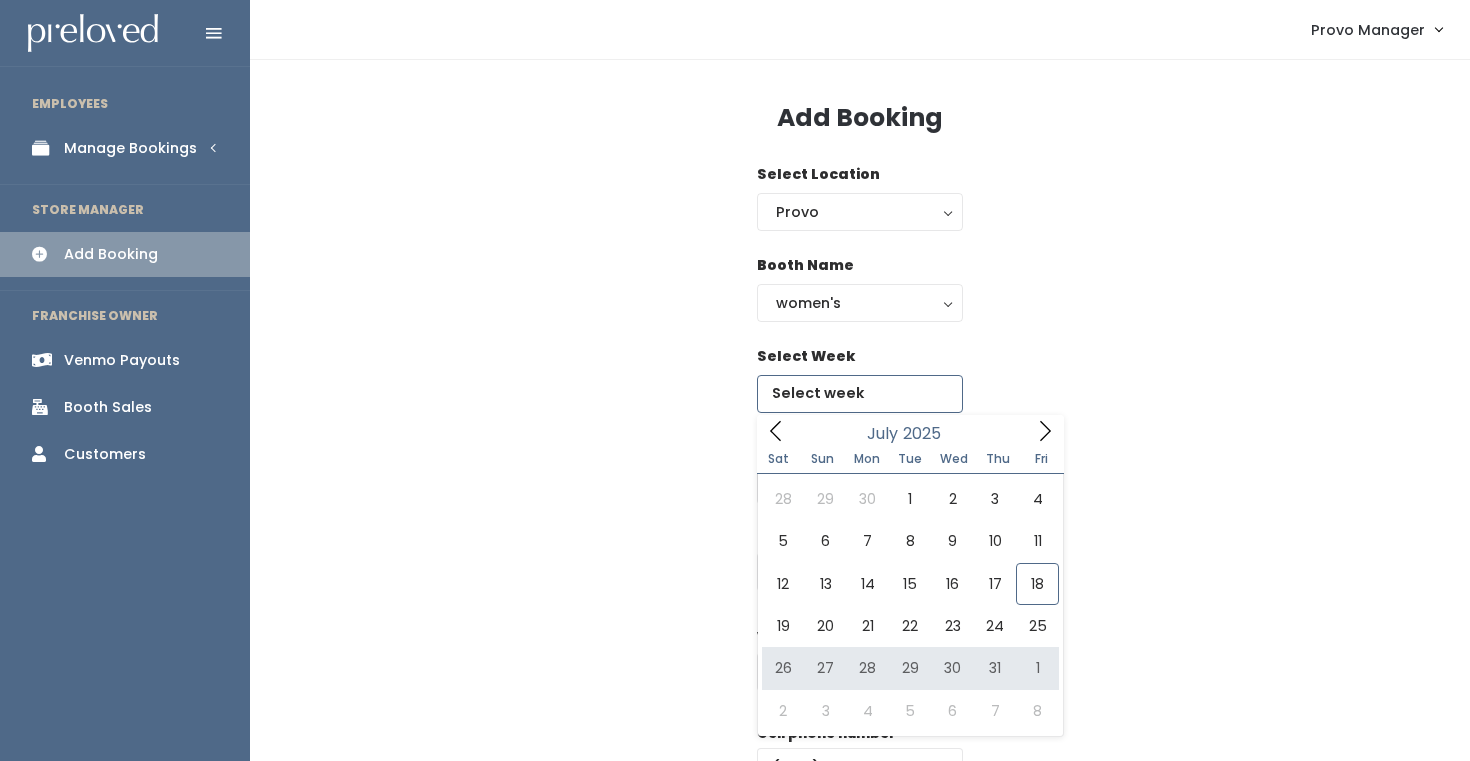 type on "July 26 to August 1" 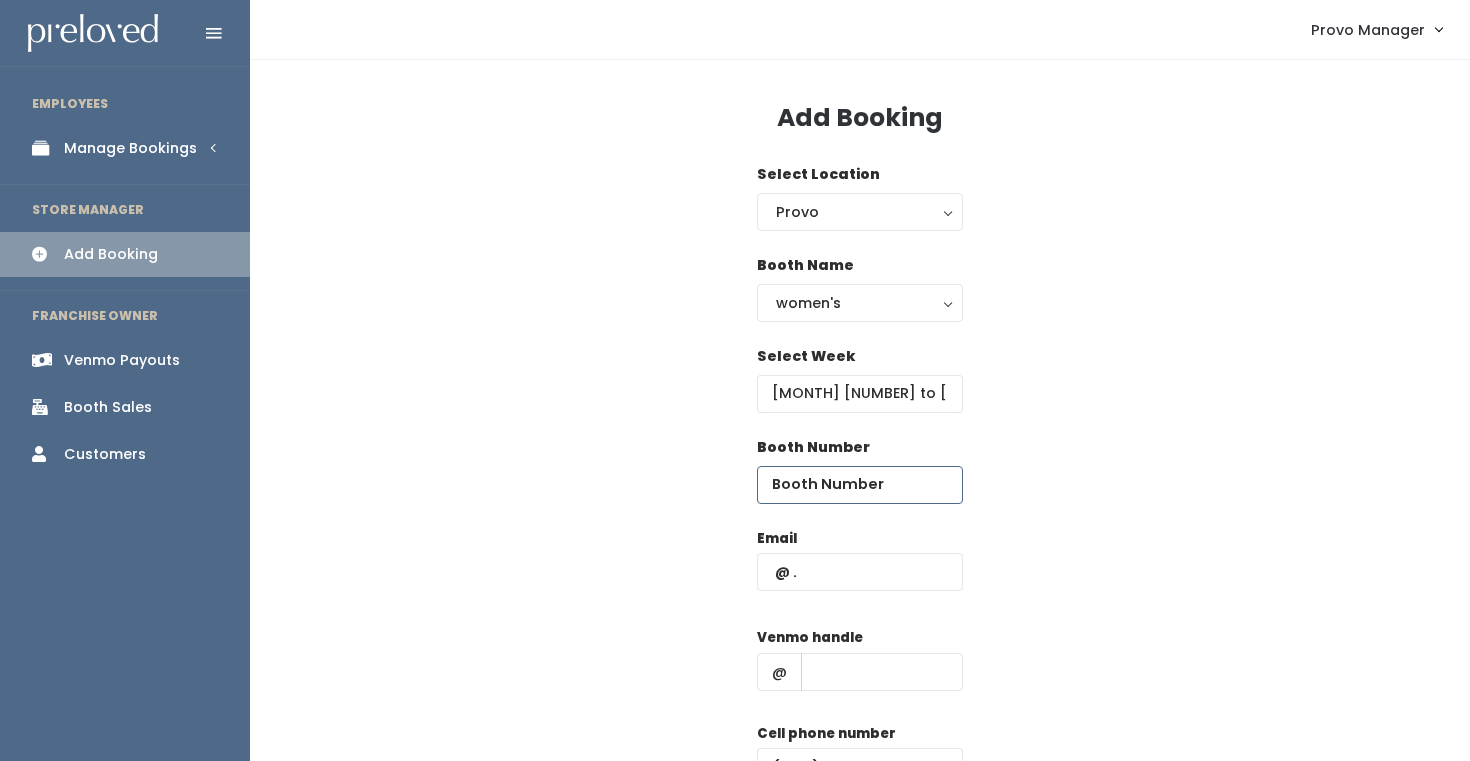 click at bounding box center (860, 485) 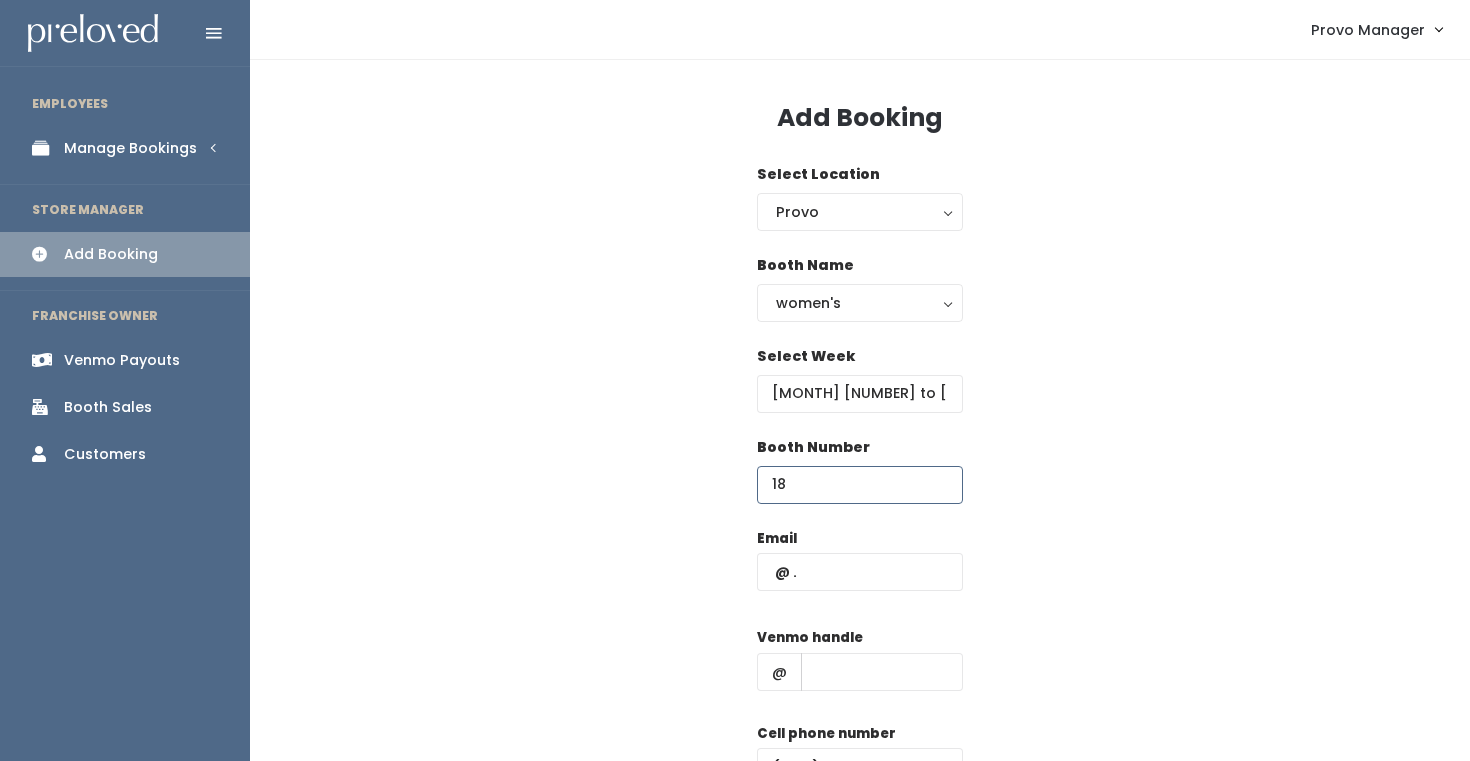 type on "1" 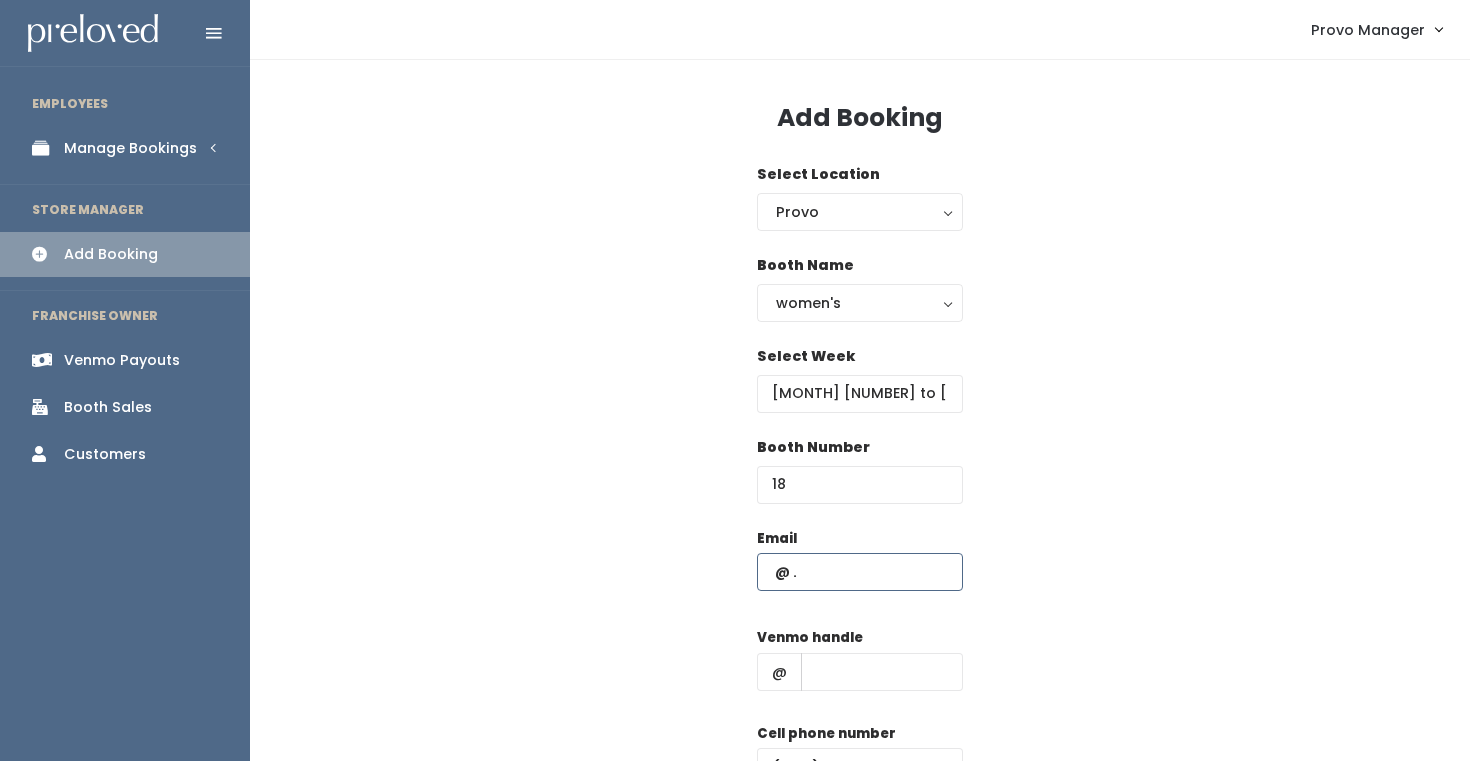 click at bounding box center [860, 572] 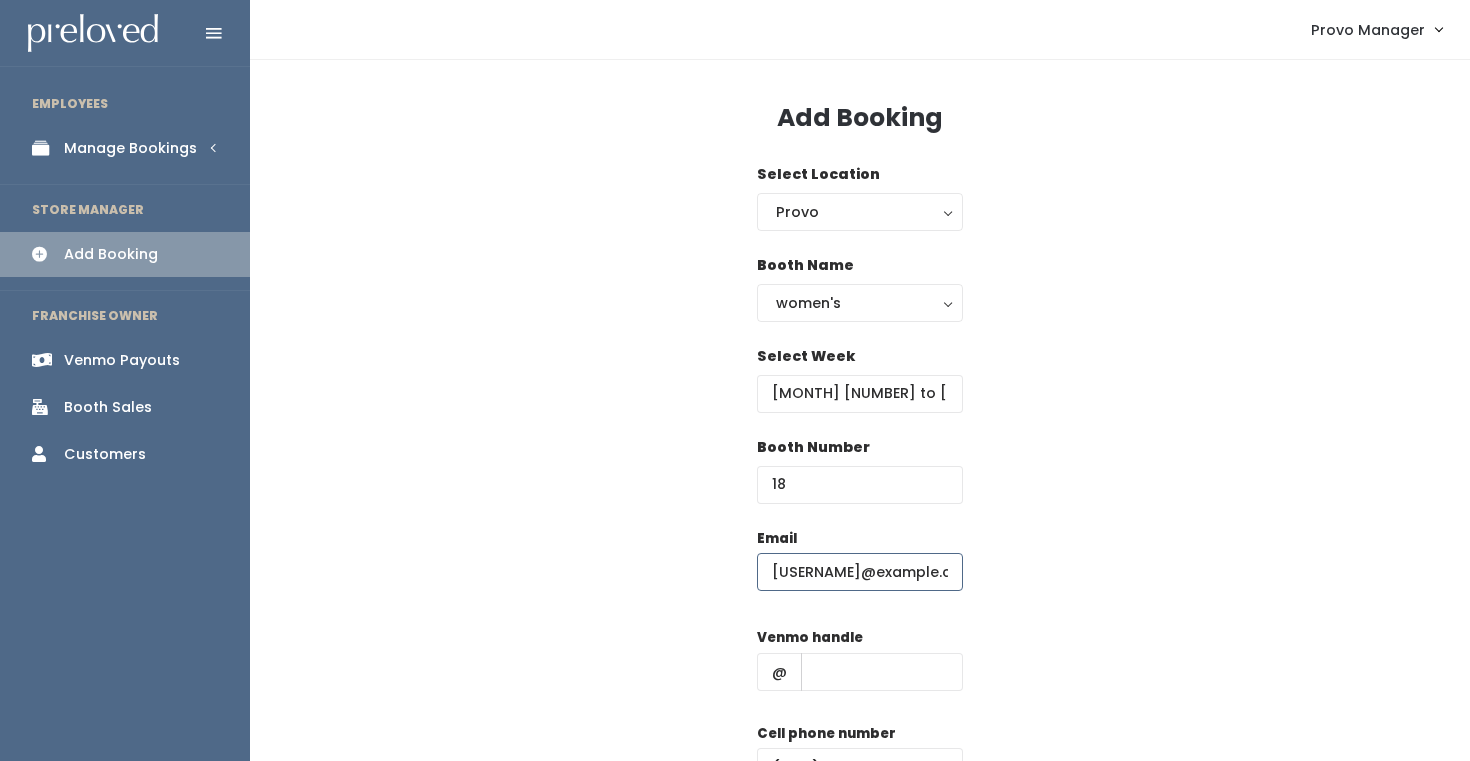 type on "[EMAIL]" 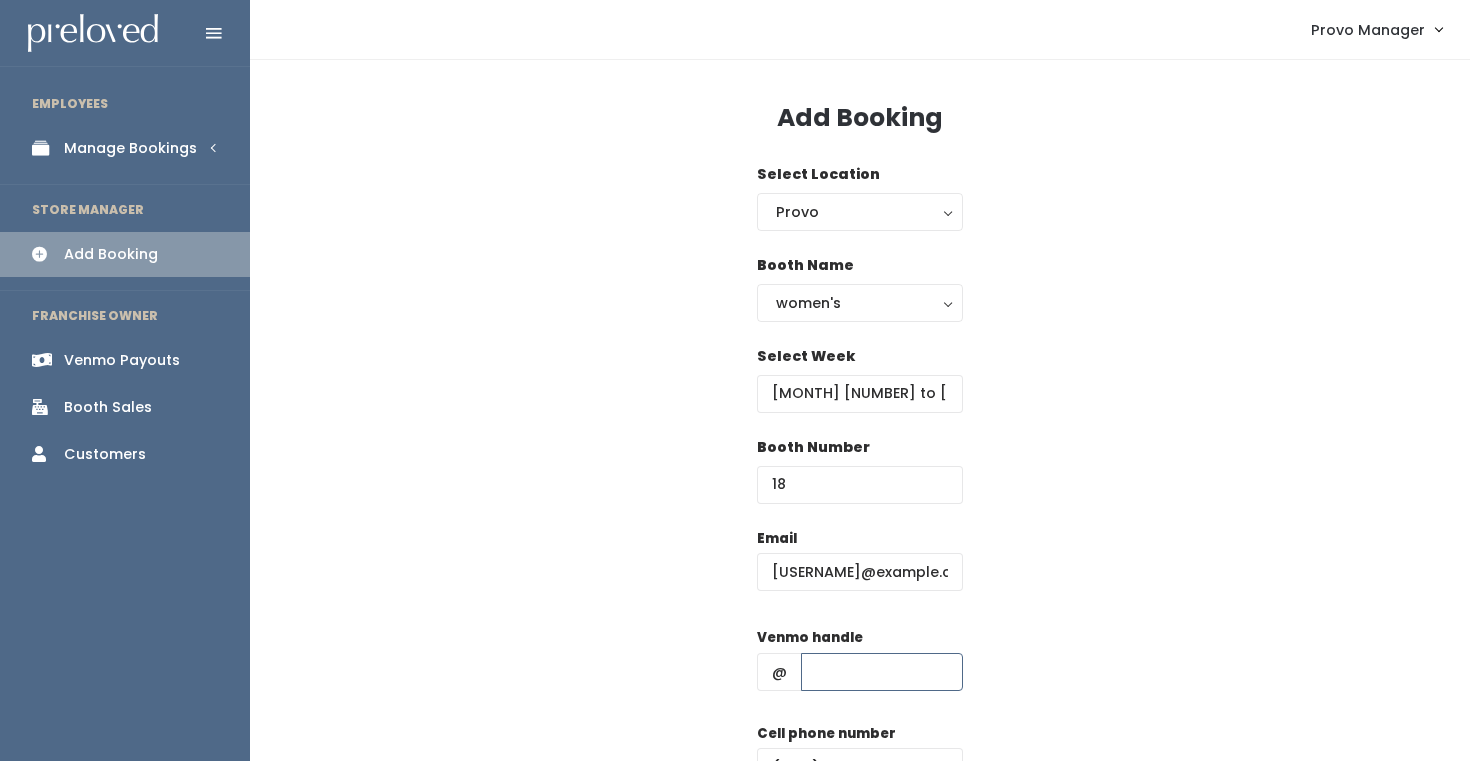 click at bounding box center [882, 672] 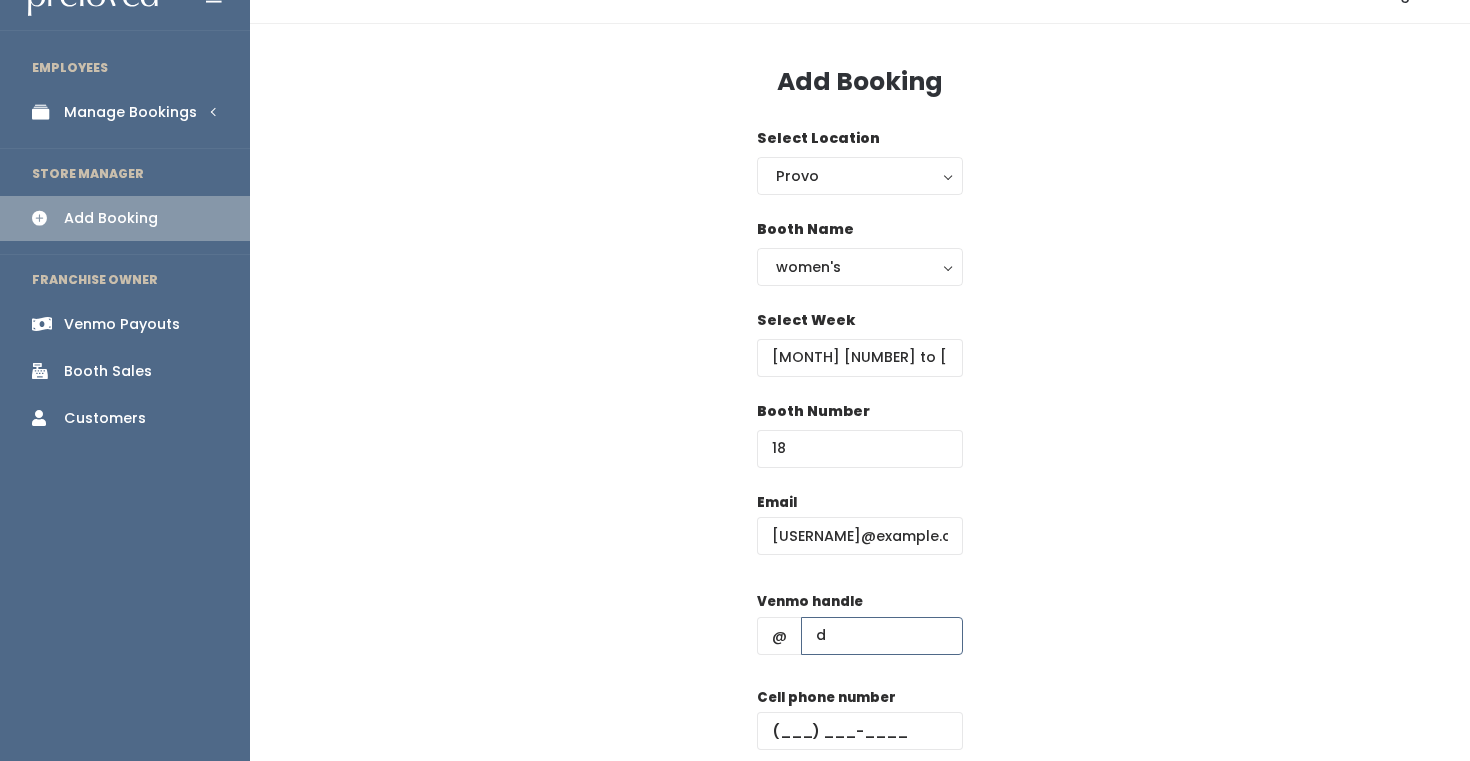 scroll, scrollTop: 59, scrollLeft: 0, axis: vertical 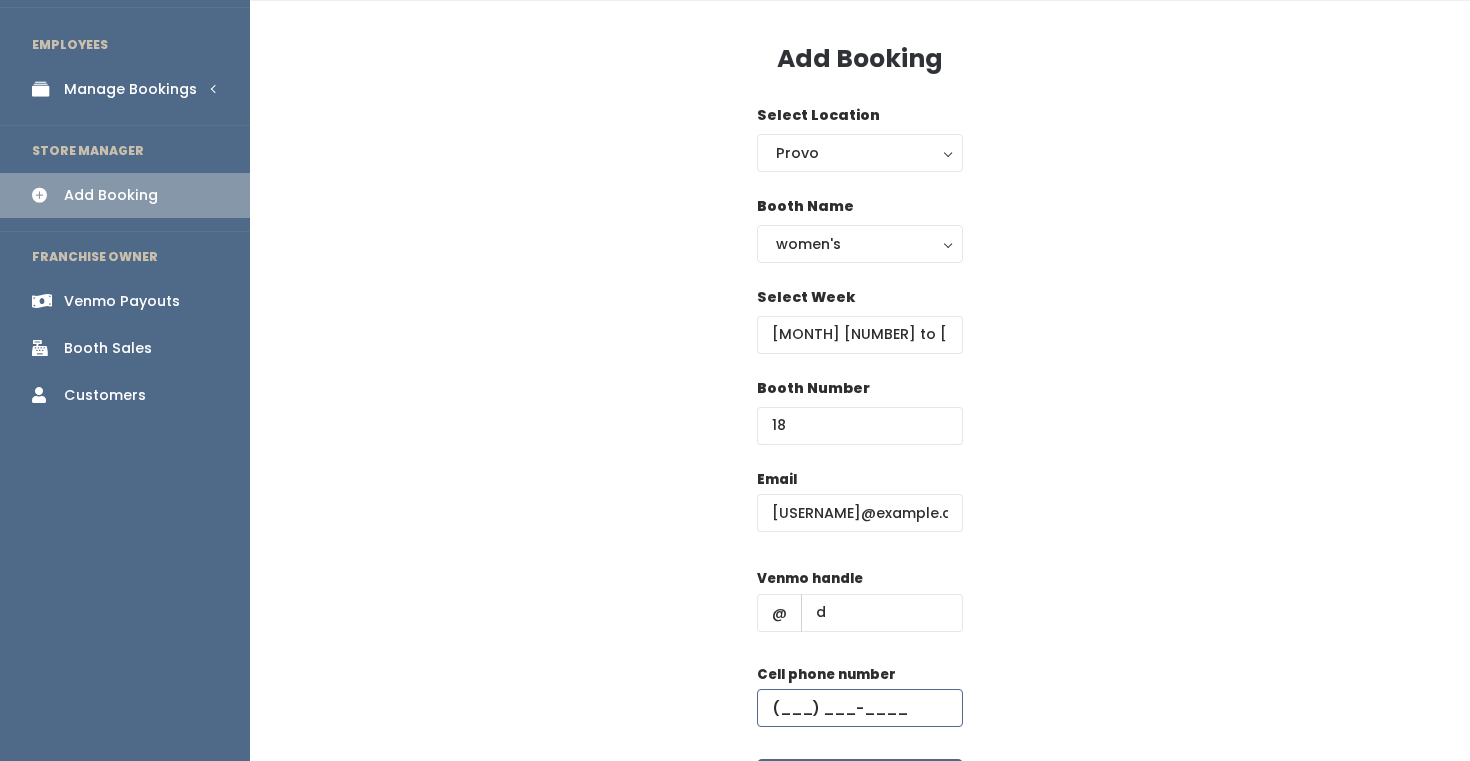click at bounding box center [860, 708] 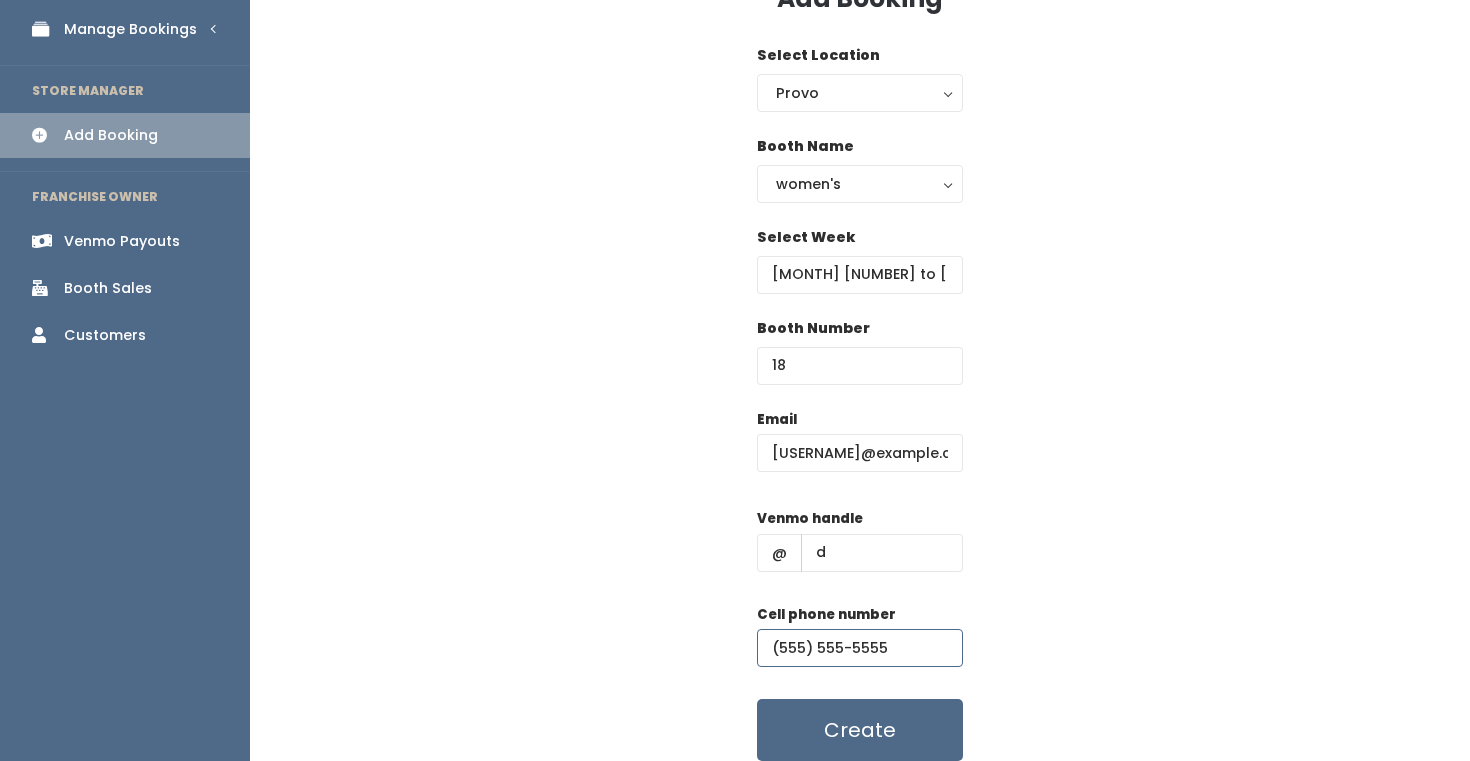 scroll, scrollTop: 134, scrollLeft: 0, axis: vertical 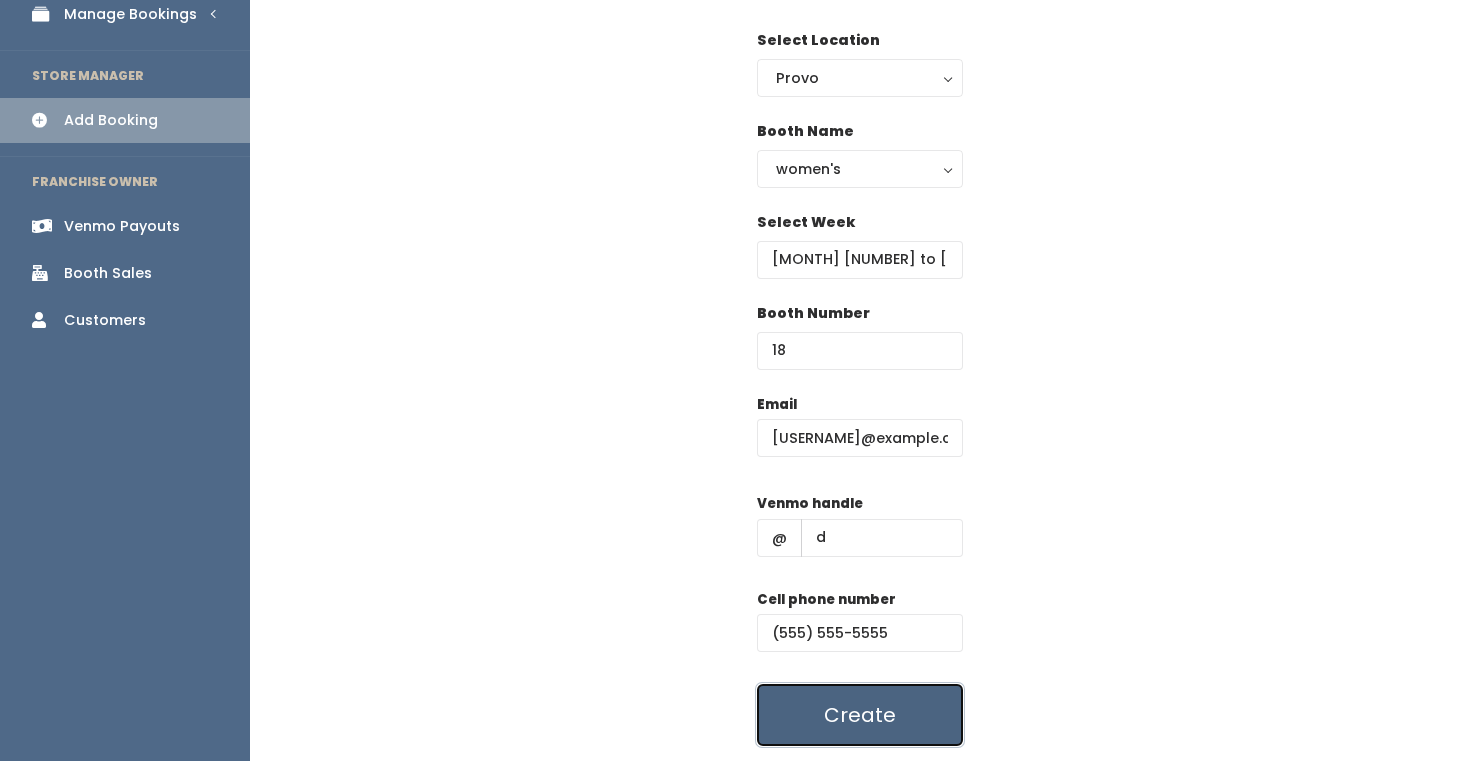 click on "Create" at bounding box center (860, 715) 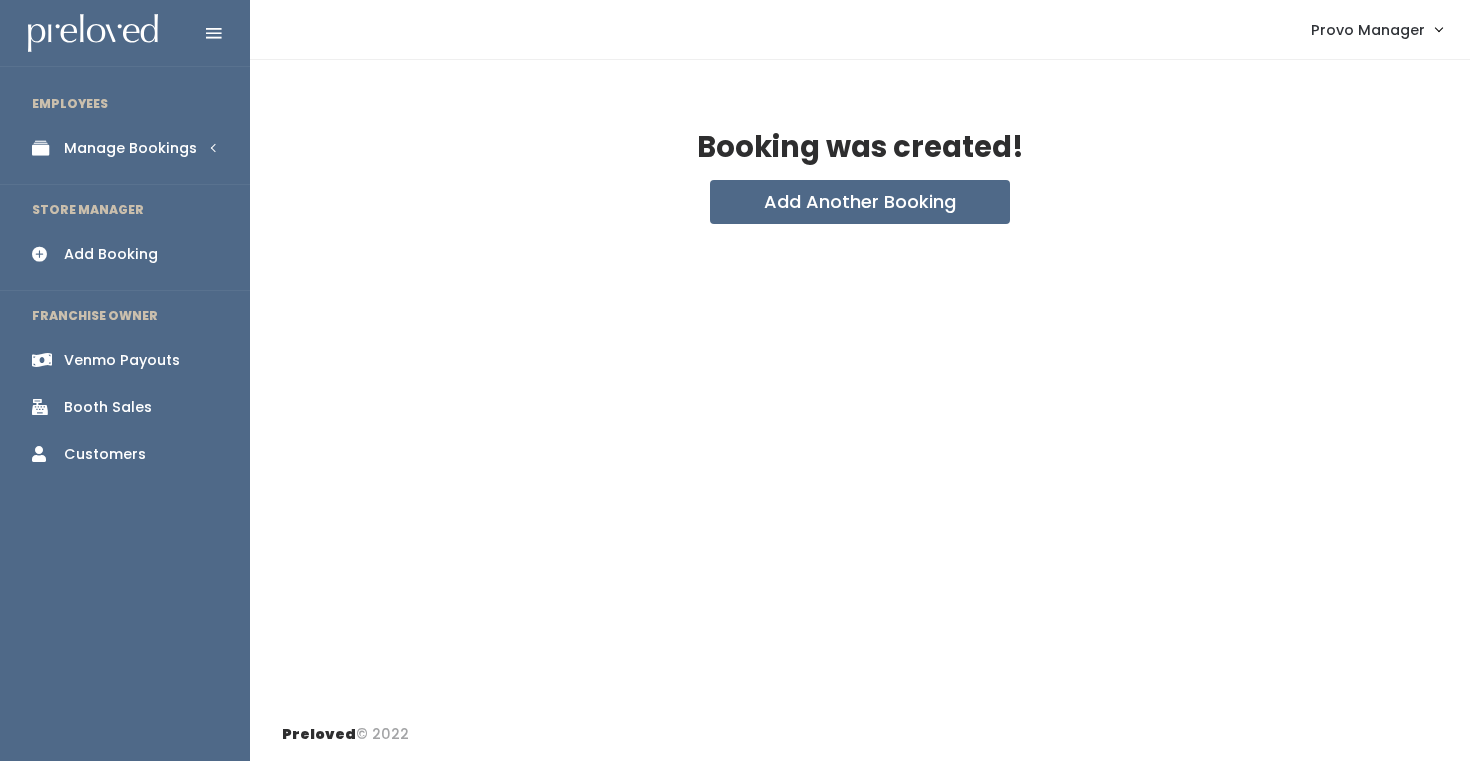 scroll, scrollTop: 0, scrollLeft: 0, axis: both 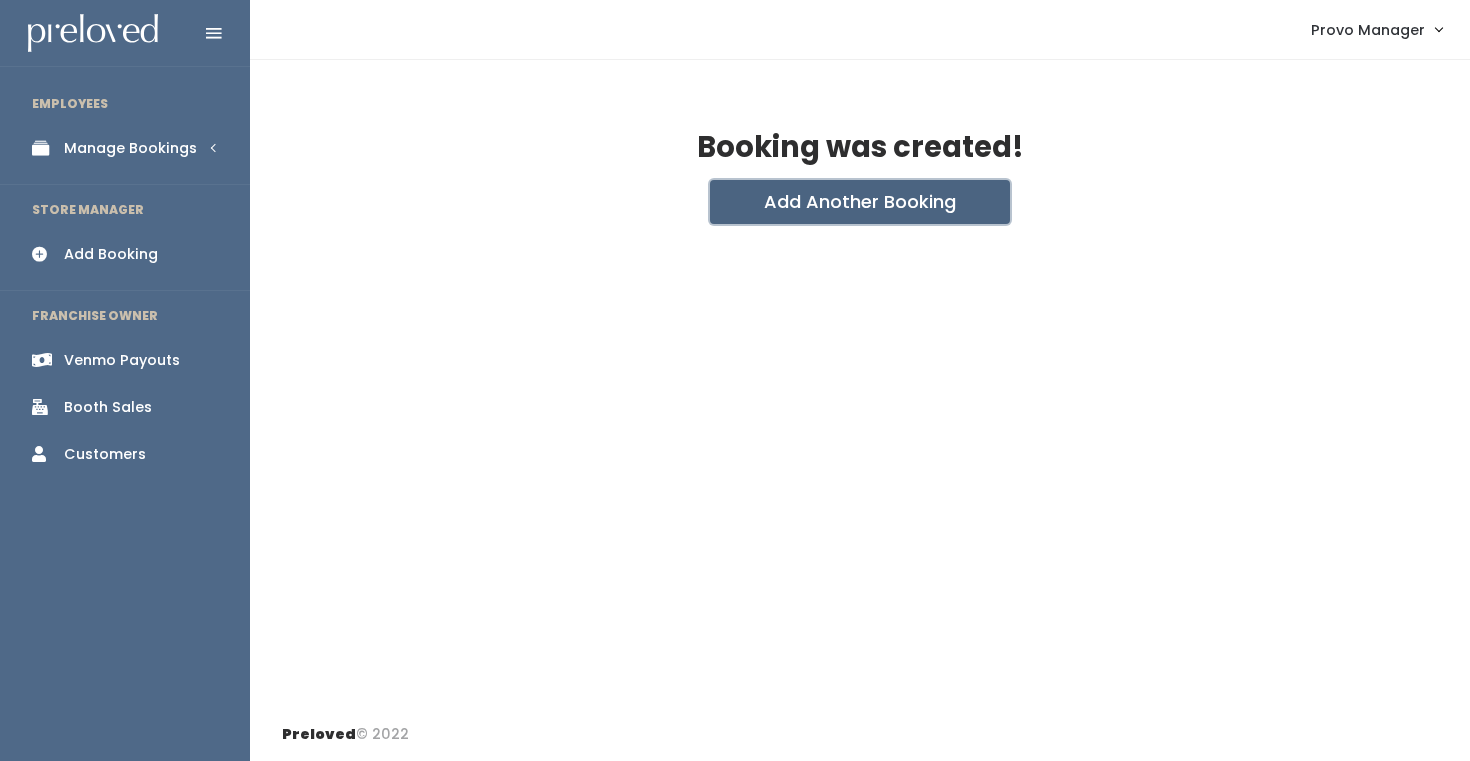 click on "Add Another Booking" at bounding box center (860, 202) 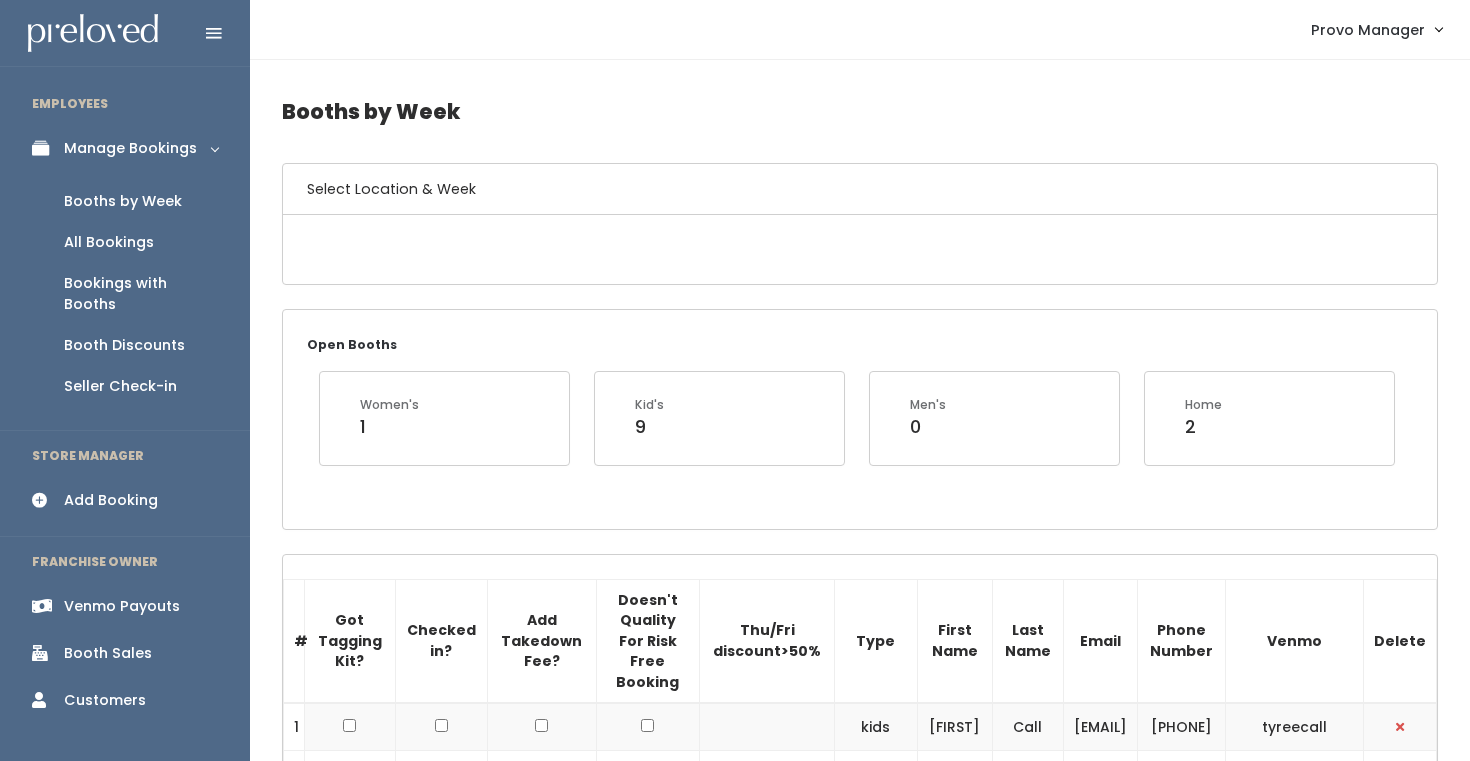 scroll, scrollTop: 1350, scrollLeft: 0, axis: vertical 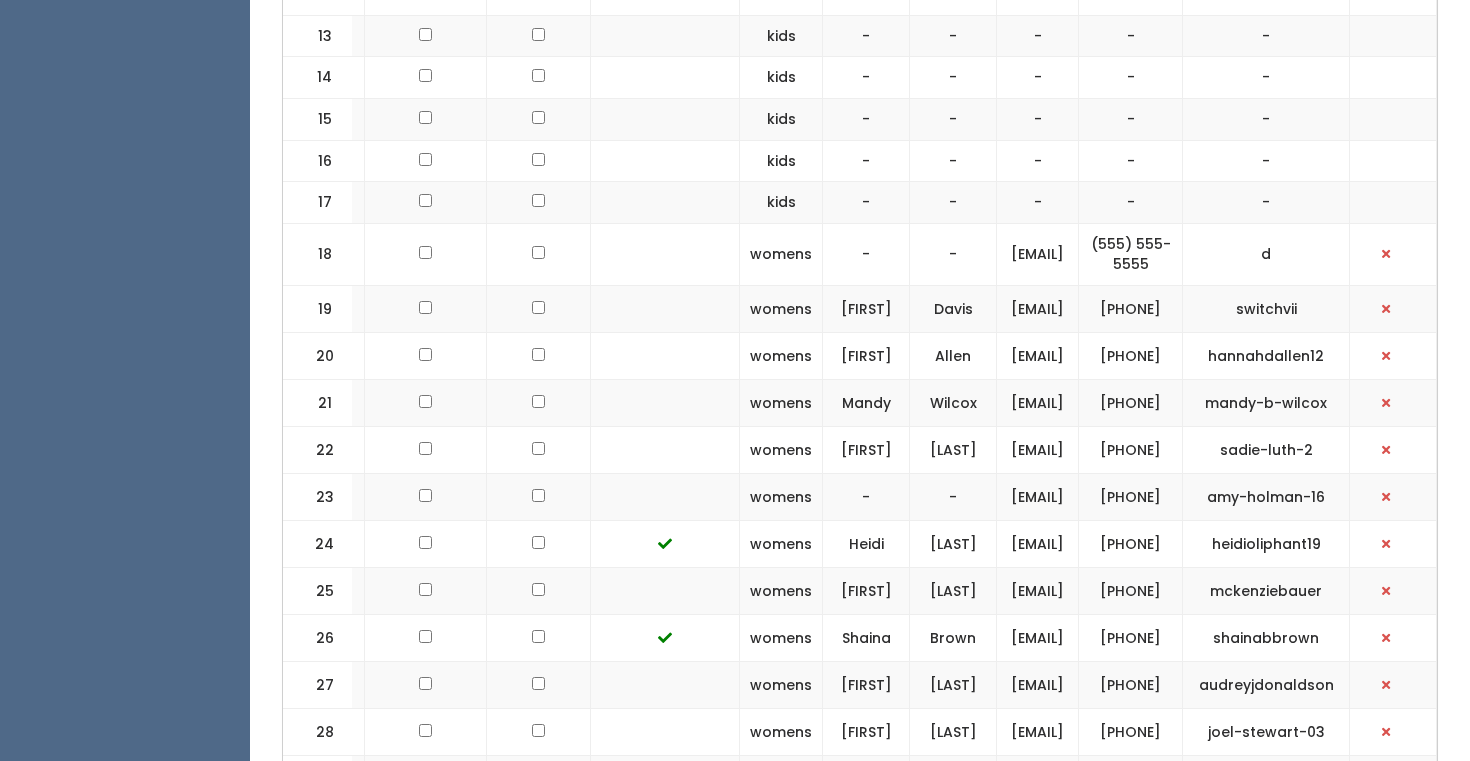 drag, startPoint x: 1069, startPoint y: 379, endPoint x: 850, endPoint y: 383, distance: 219.03653 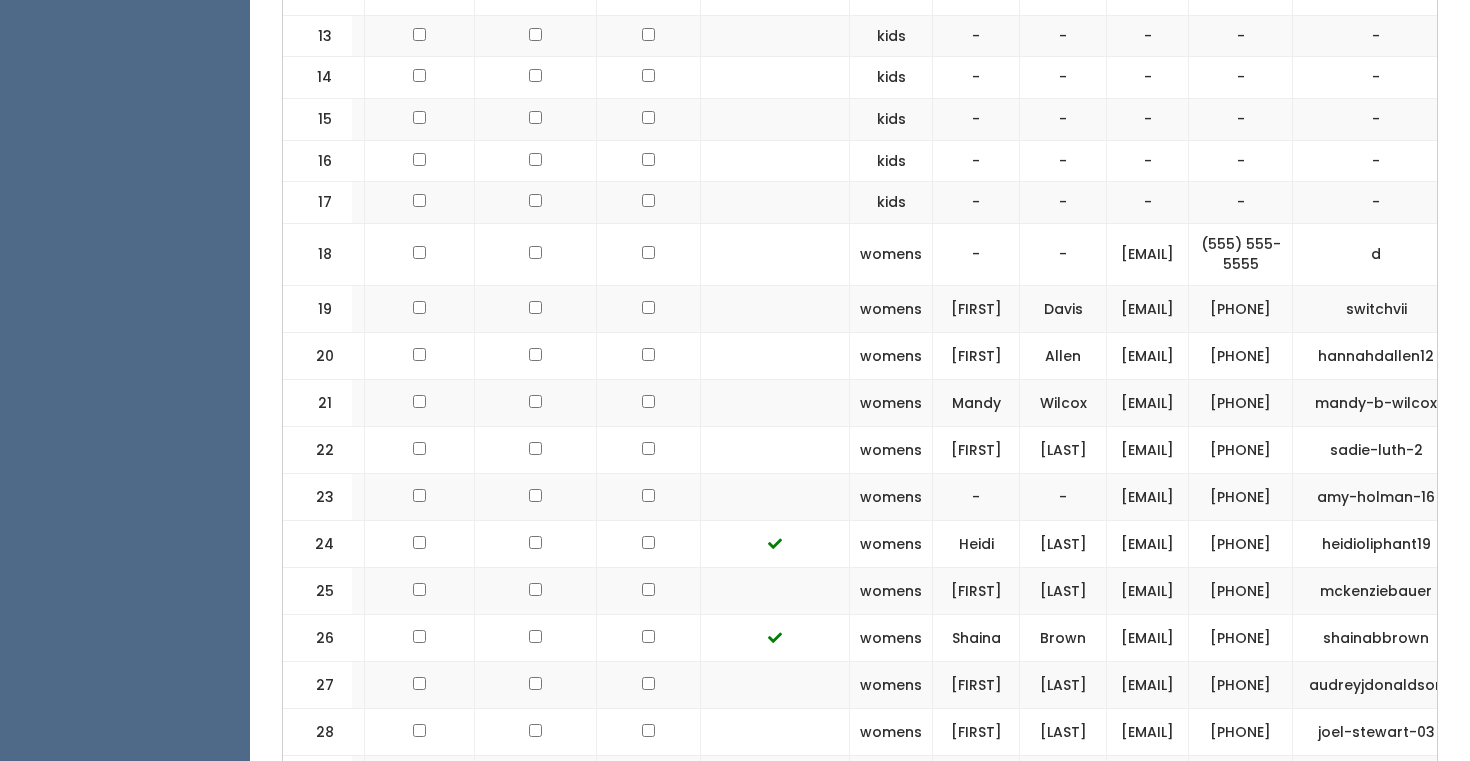 scroll, scrollTop: 0, scrollLeft: 0, axis: both 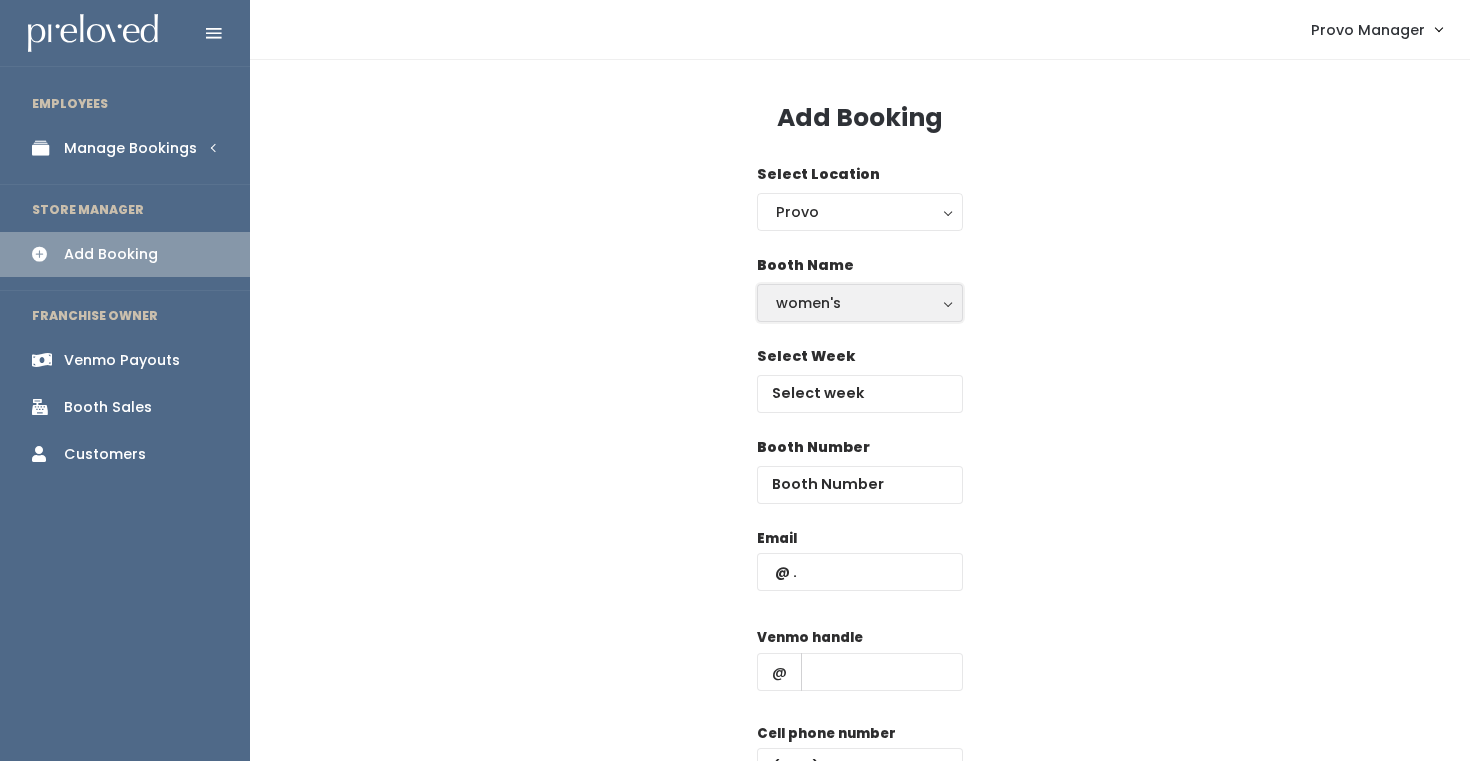 click on "women's" at bounding box center [860, 303] 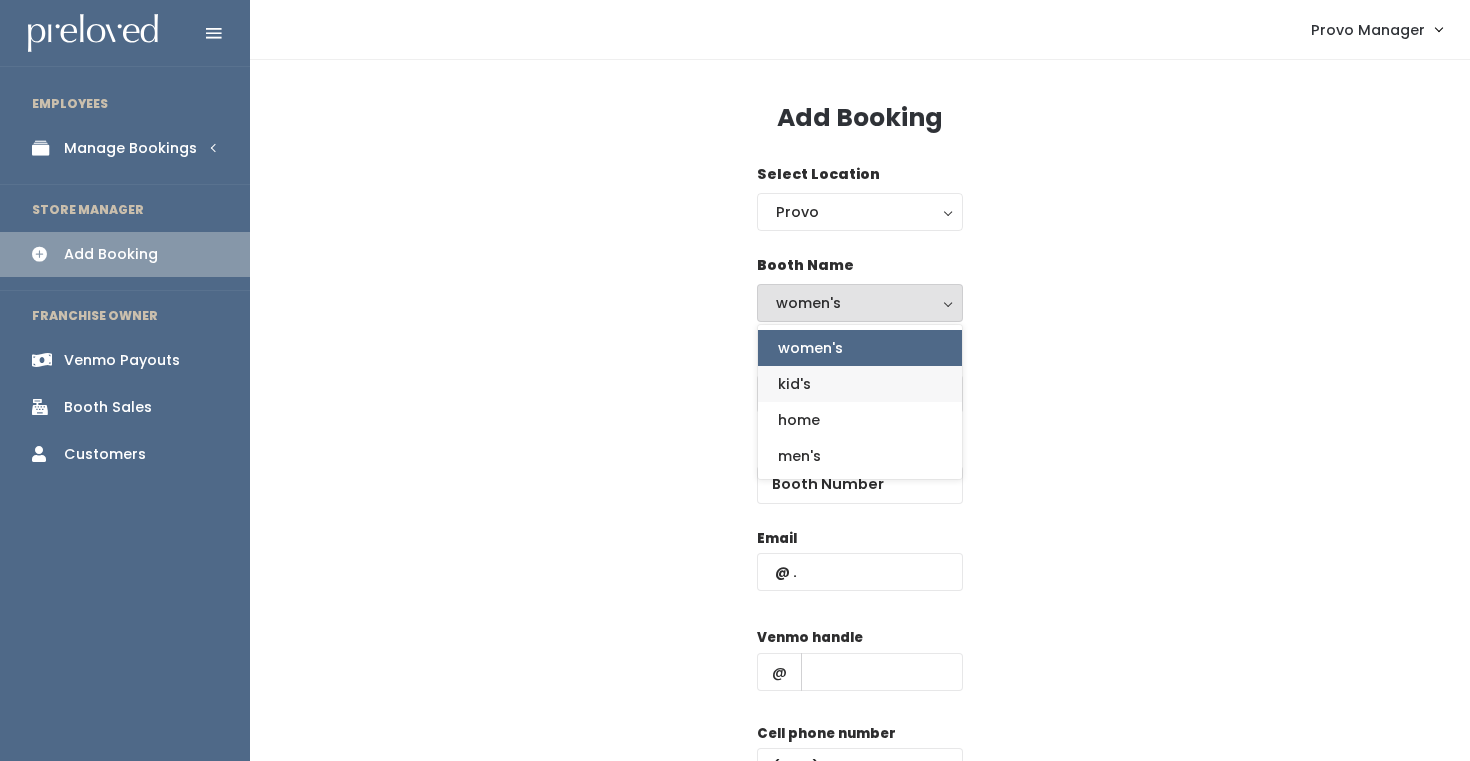 click on "kid's" at bounding box center [860, 384] 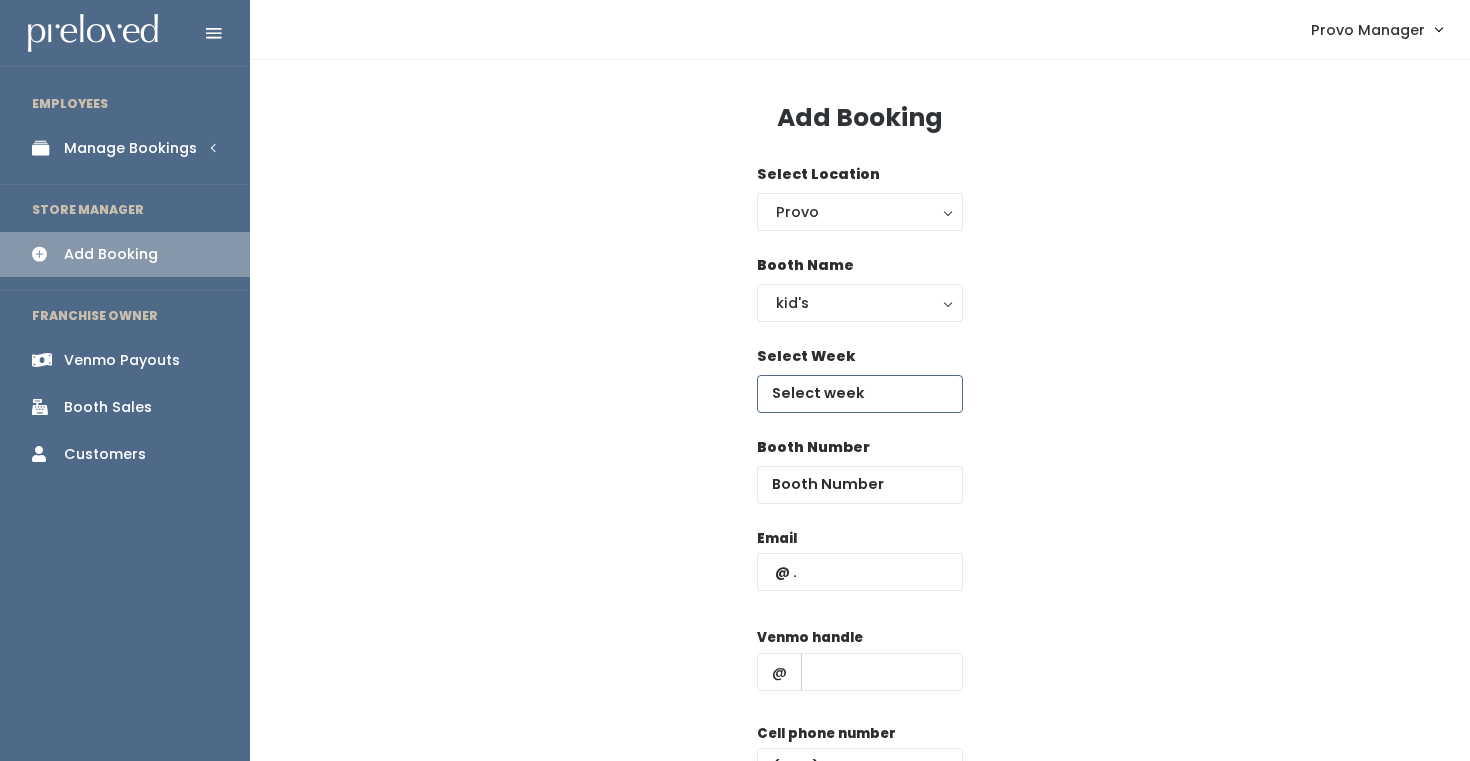 click at bounding box center [860, 394] 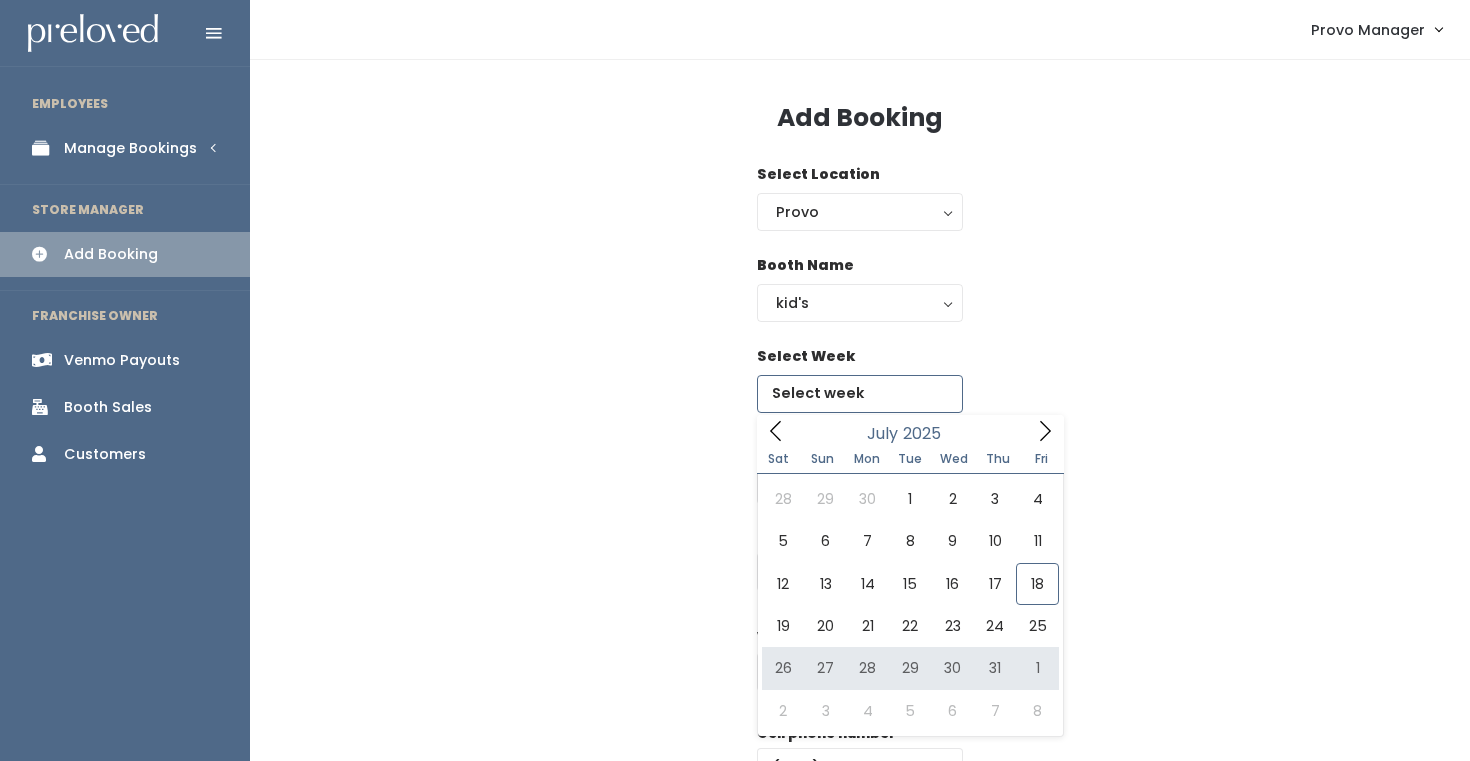type on "July 26 to August 1" 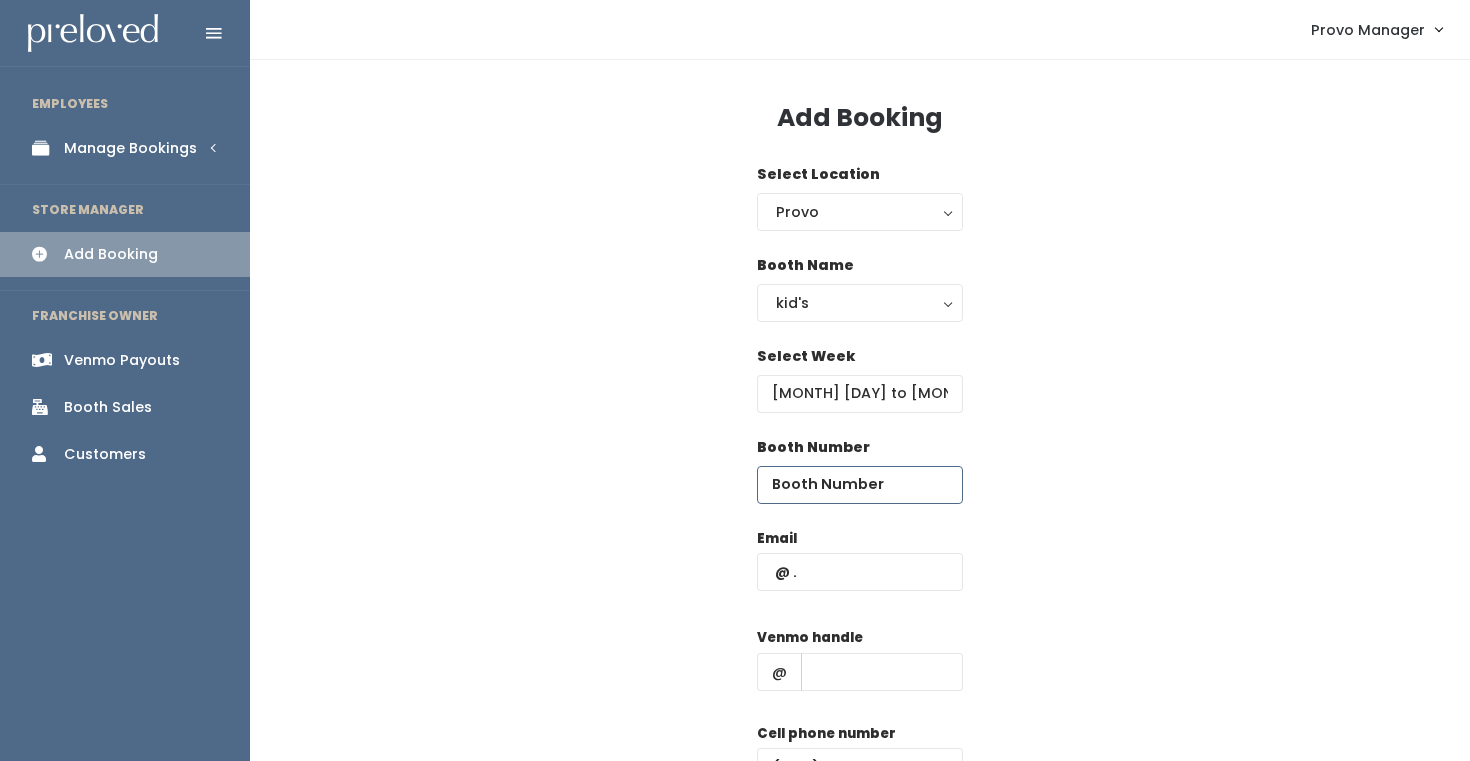 click at bounding box center (860, 485) 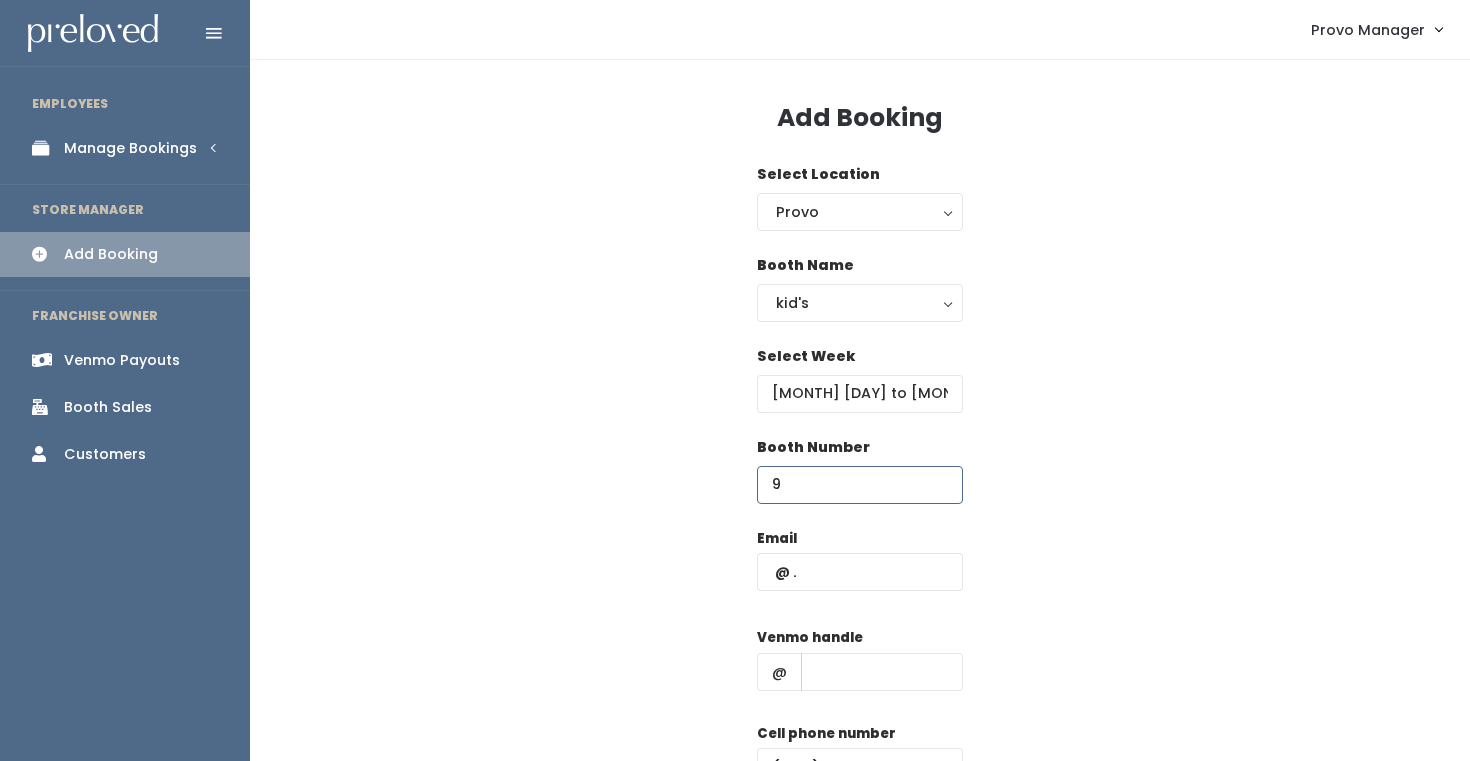 type on "9" 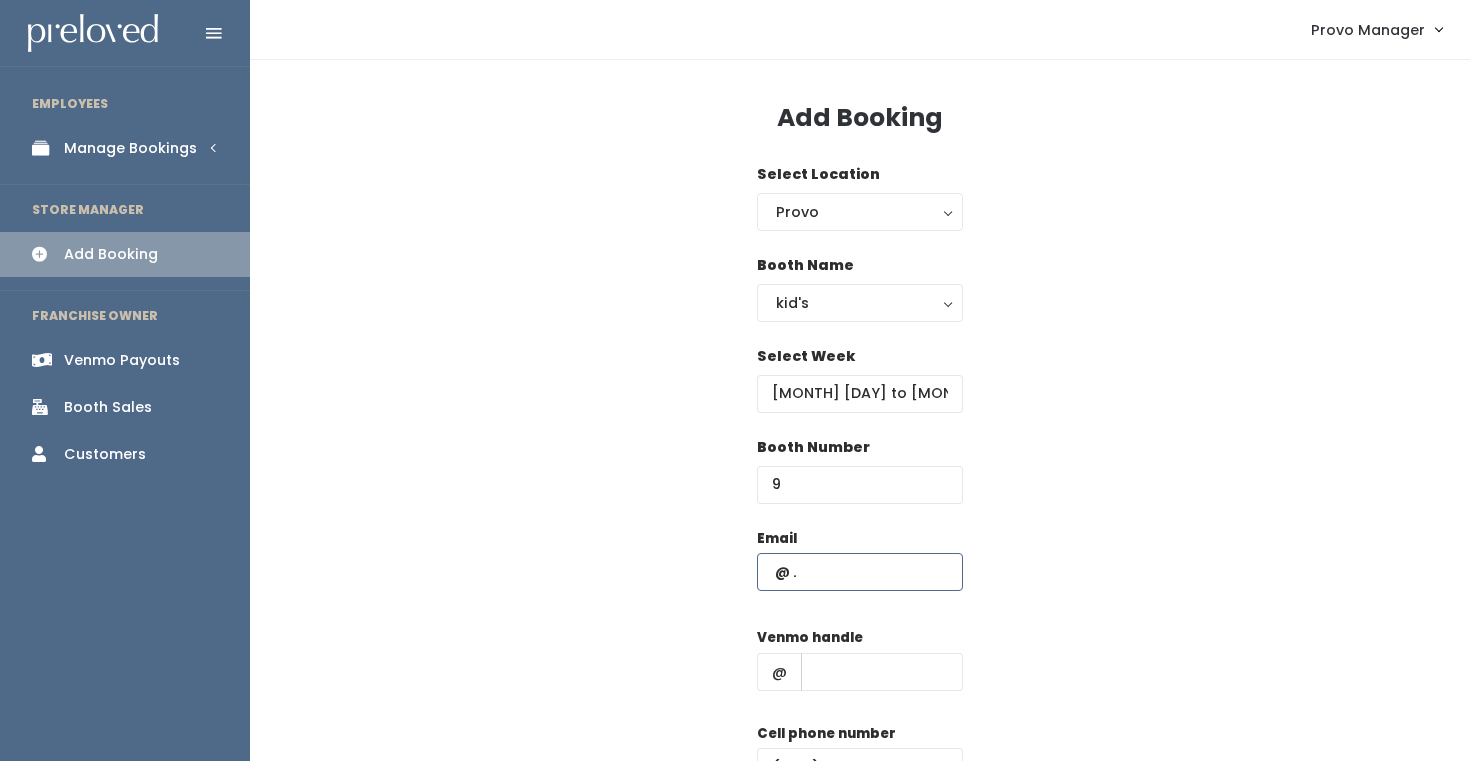 click at bounding box center [860, 572] 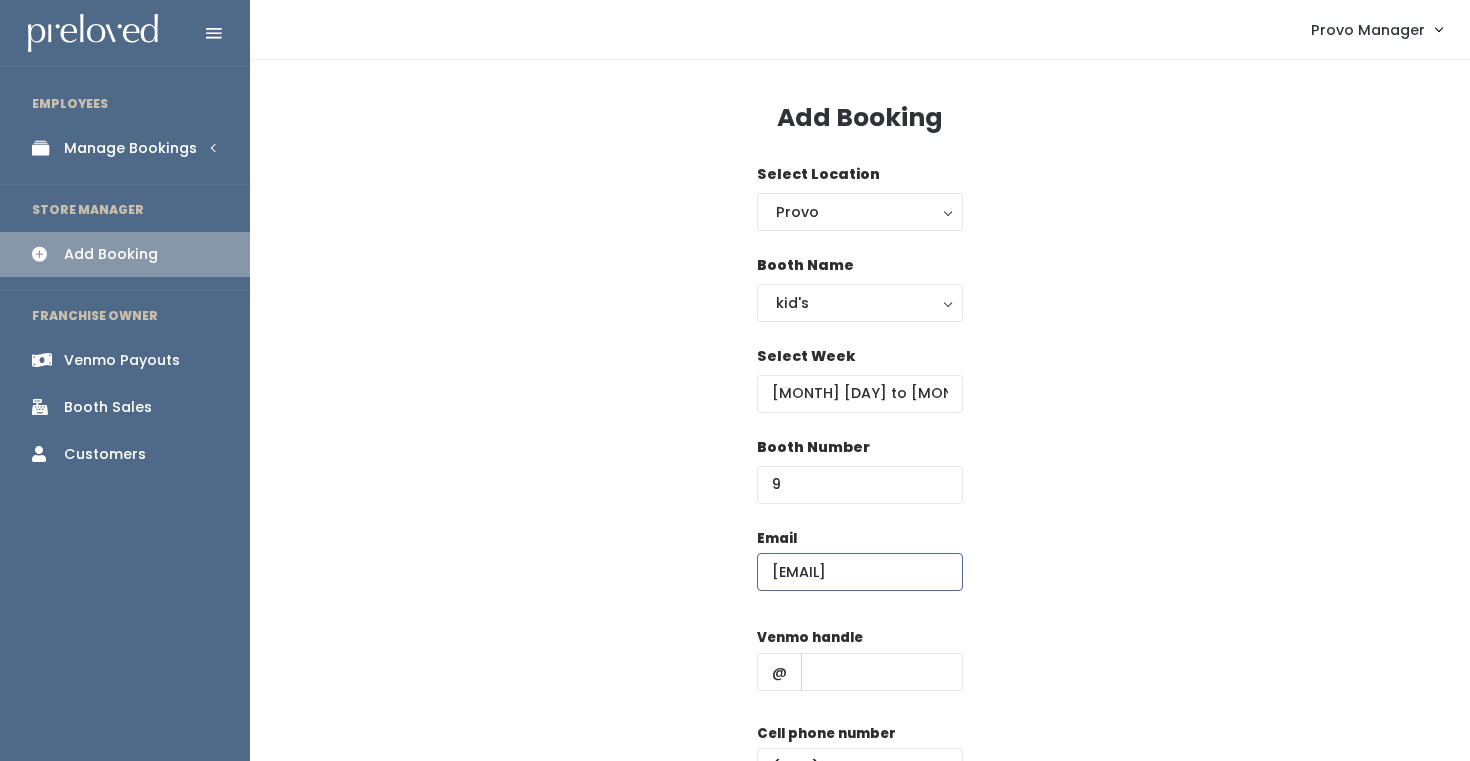 click on "[EMAIL]" at bounding box center [860, 572] 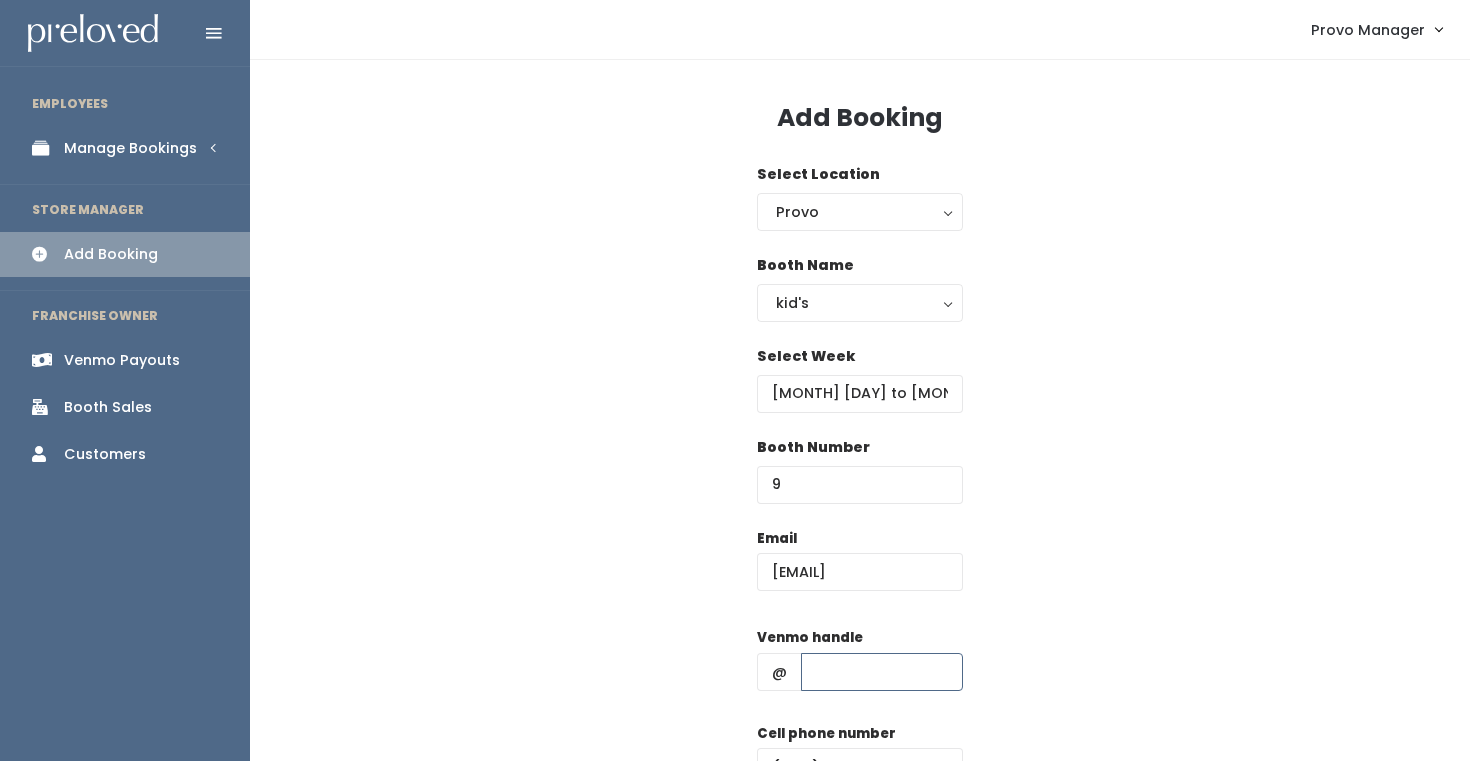 click at bounding box center (882, 672) 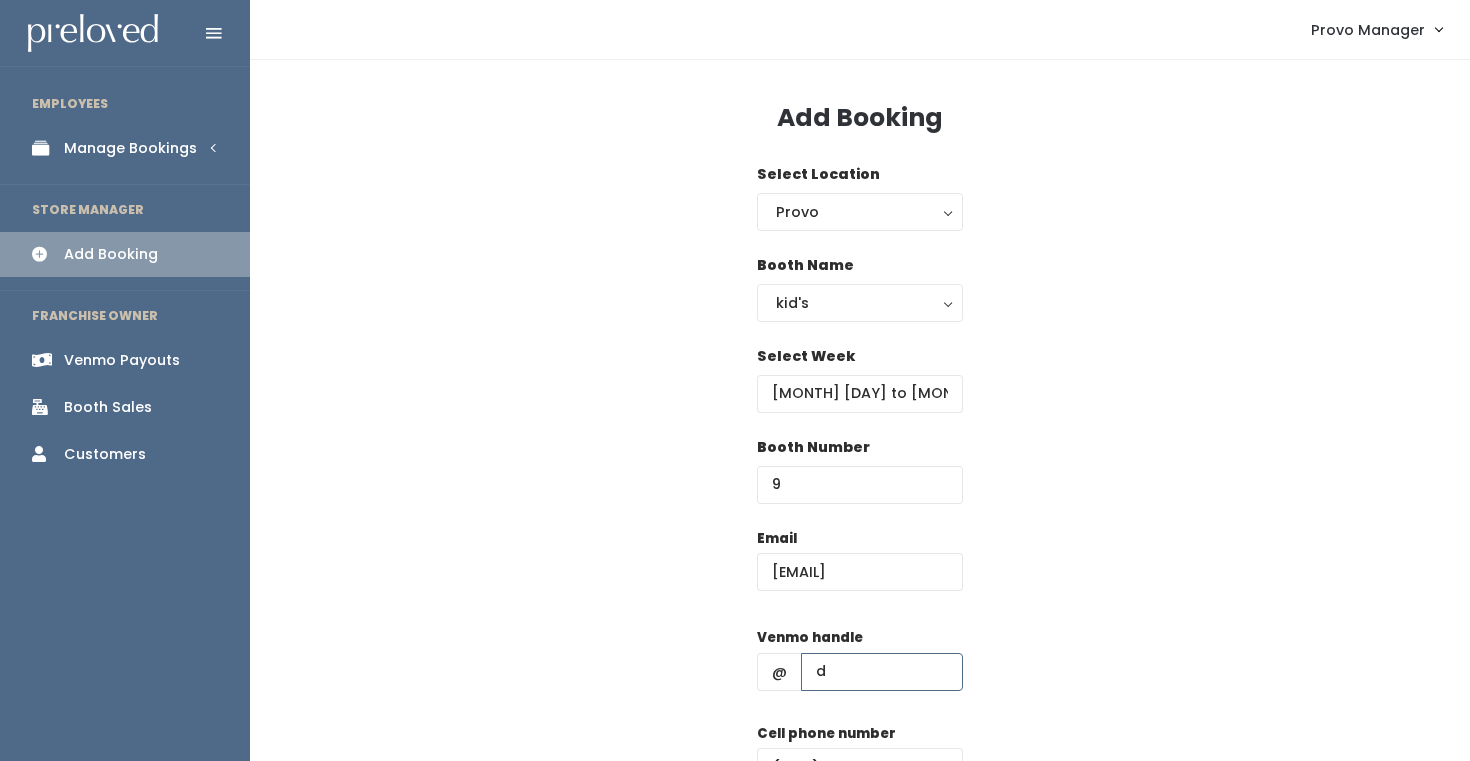 scroll, scrollTop: 36, scrollLeft: 0, axis: vertical 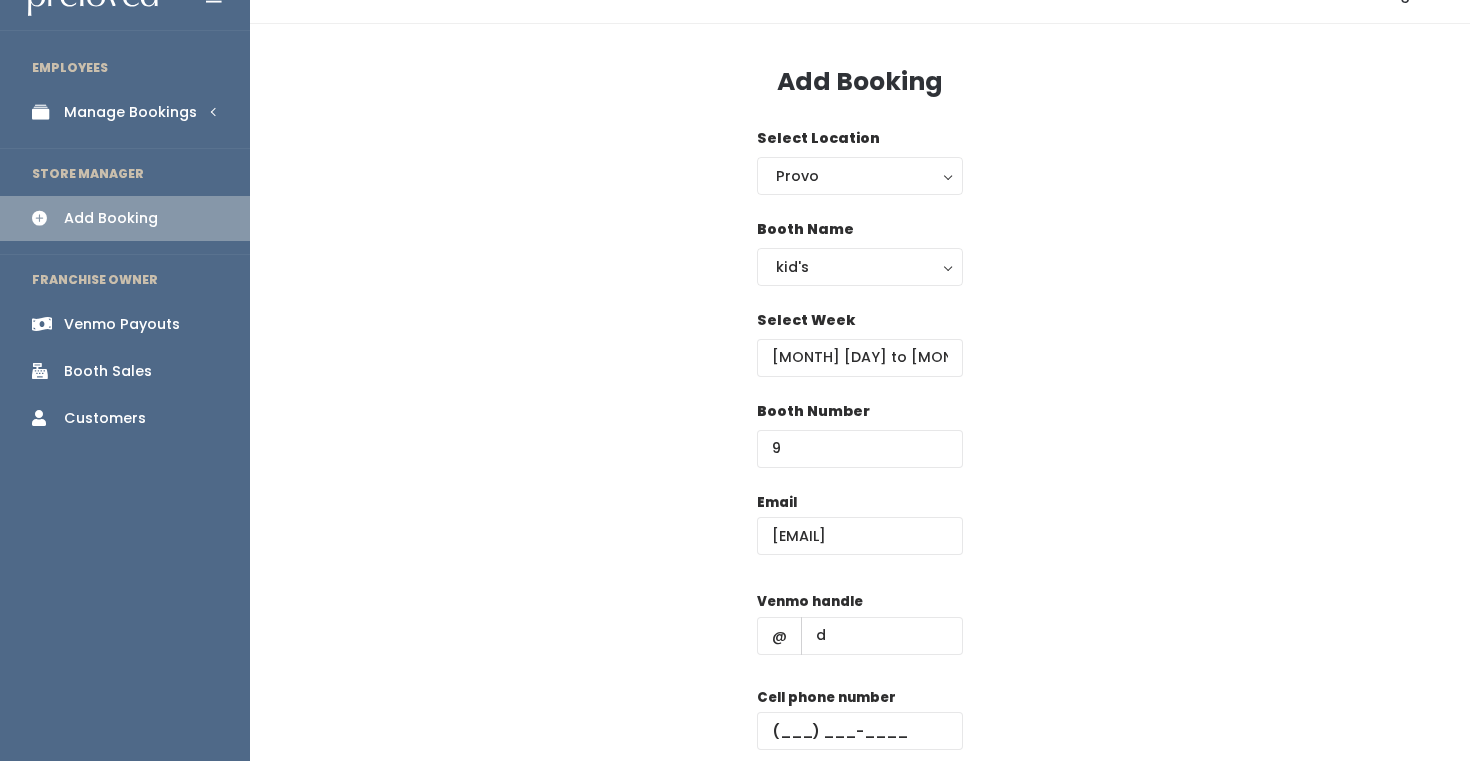click on "Cell phone number" at bounding box center [860, 727] 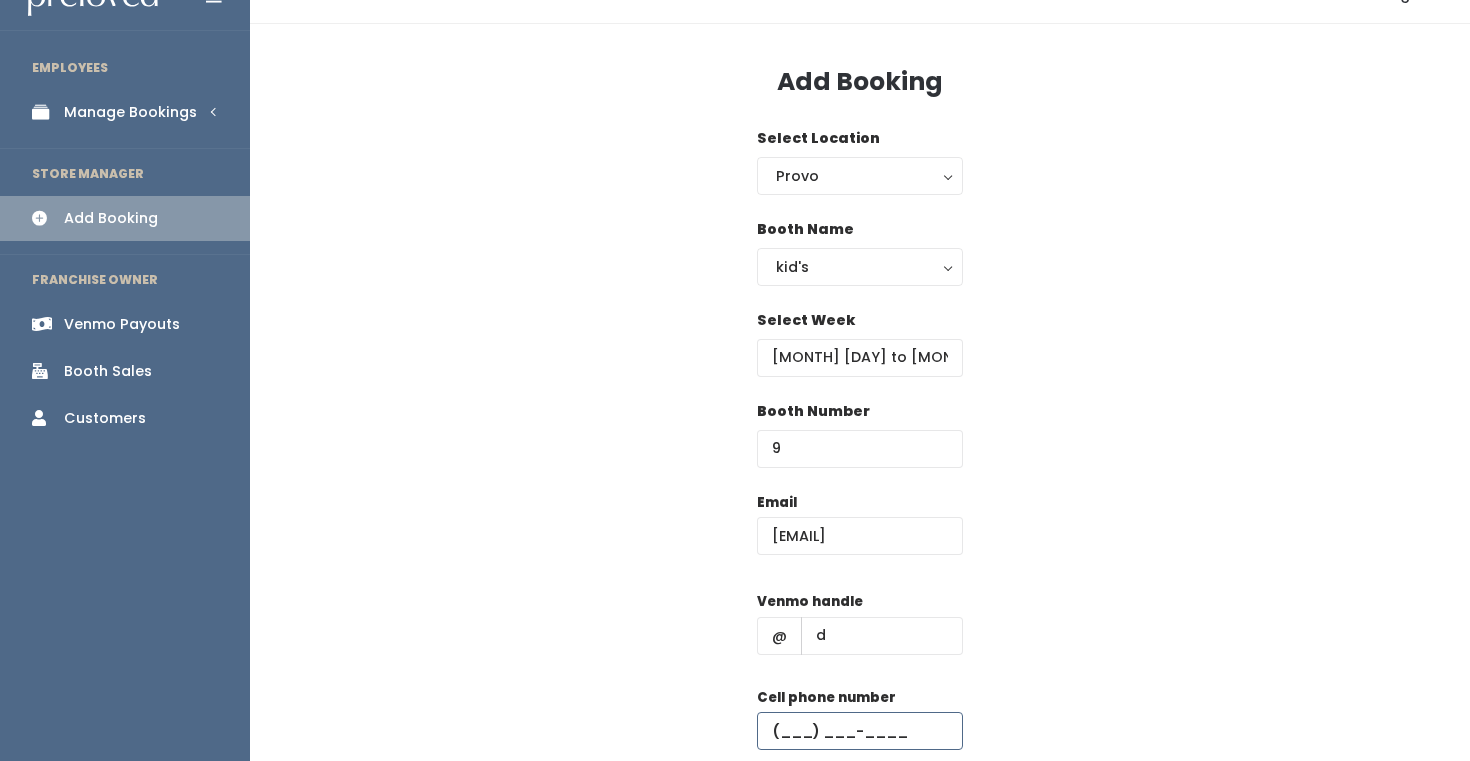click at bounding box center (860, 731) 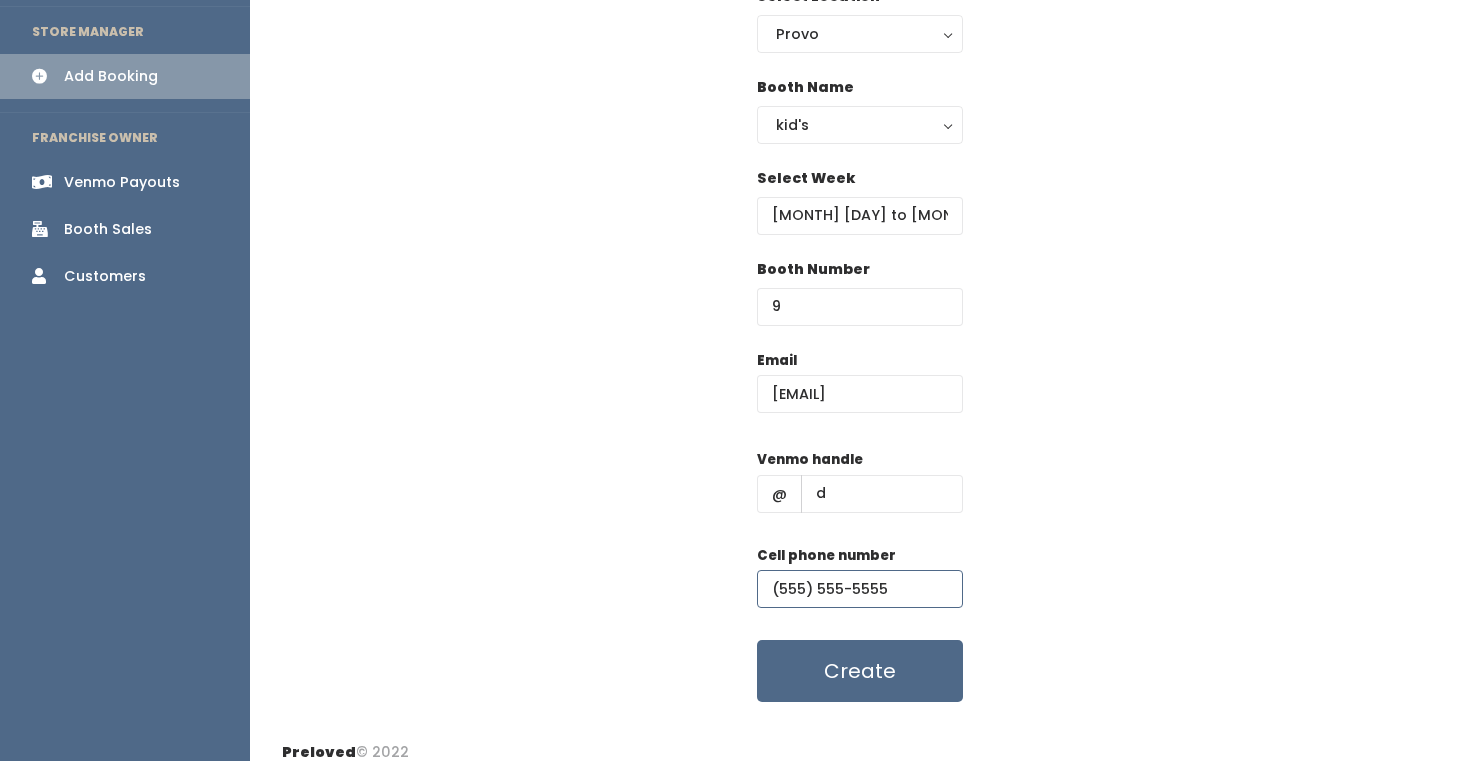 scroll, scrollTop: 179, scrollLeft: 0, axis: vertical 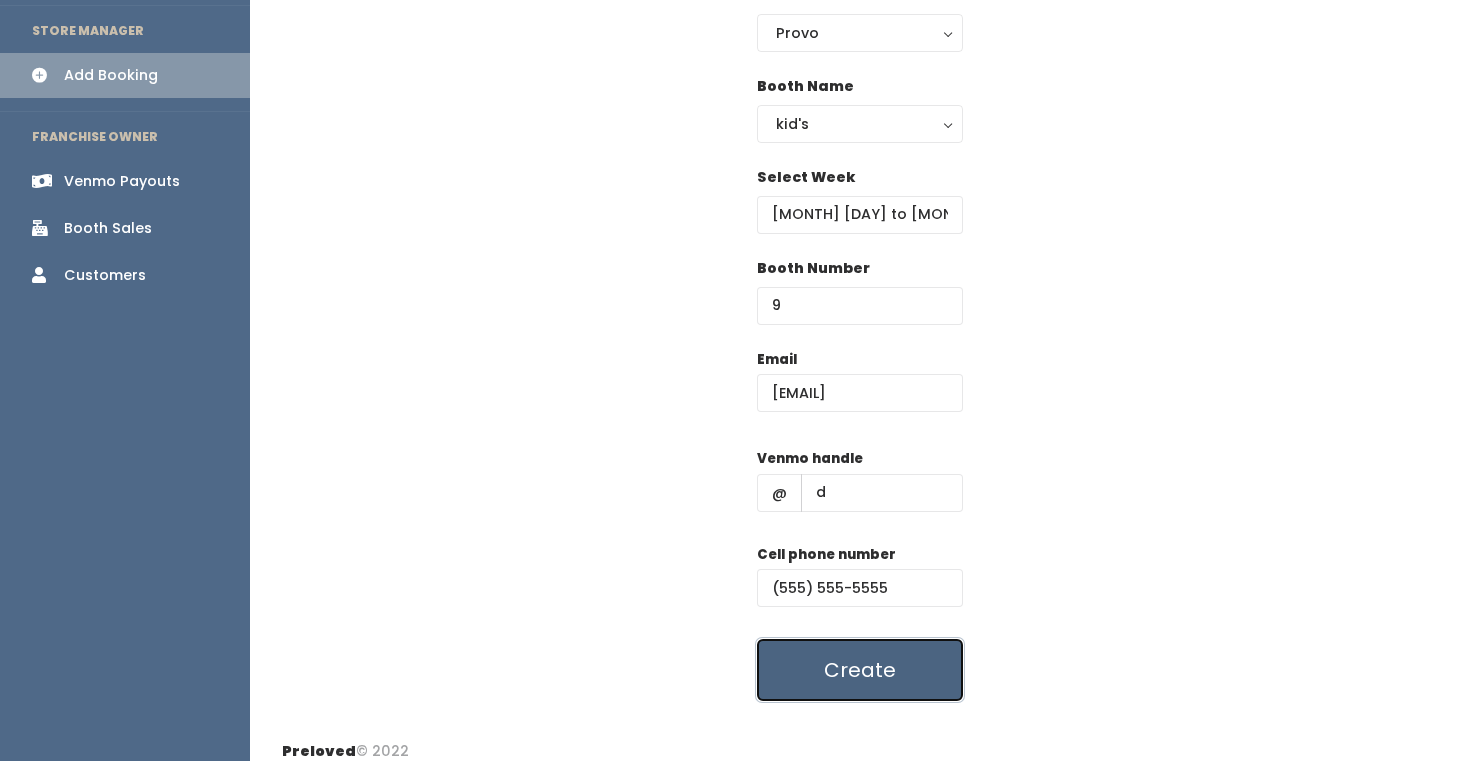 click on "Create" at bounding box center (860, 670) 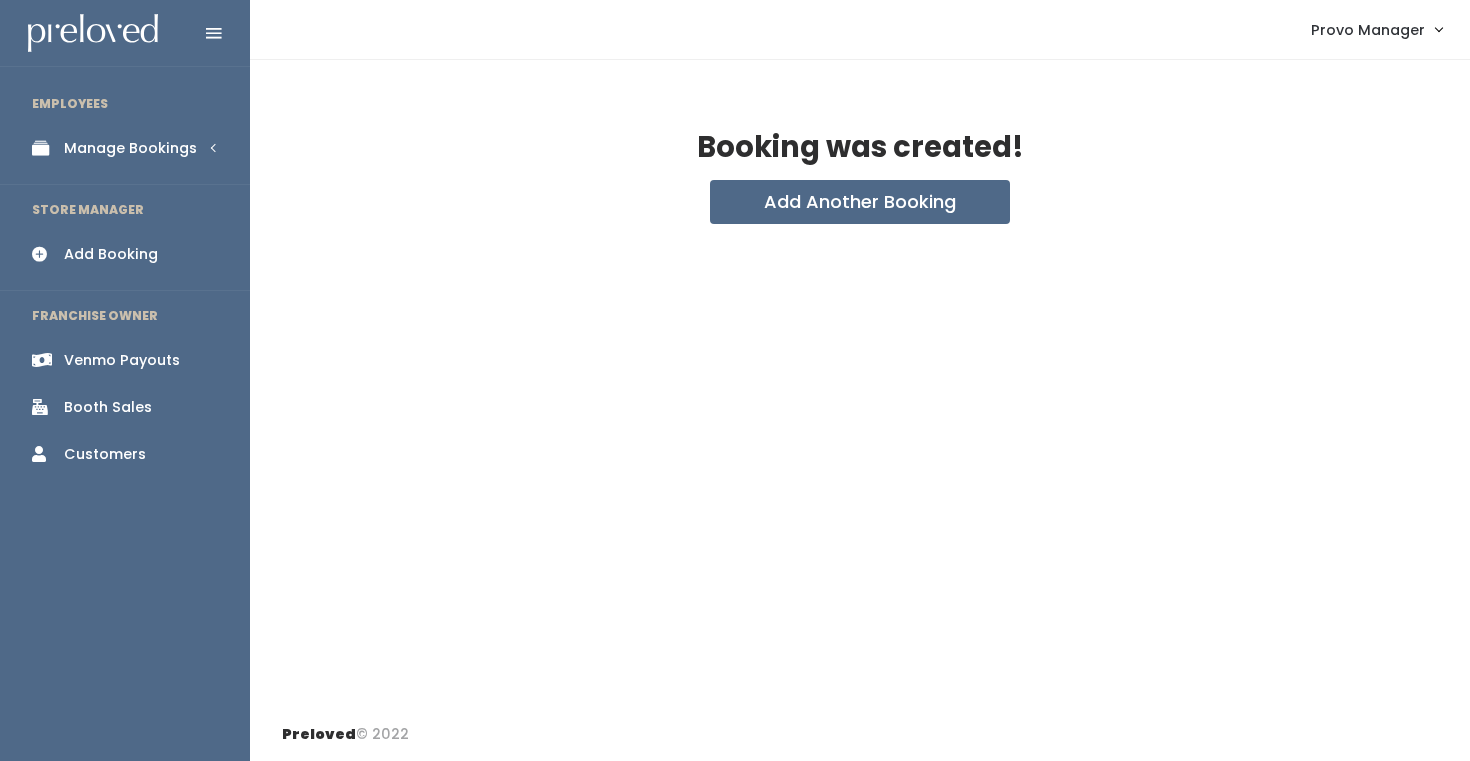 scroll, scrollTop: 0, scrollLeft: 0, axis: both 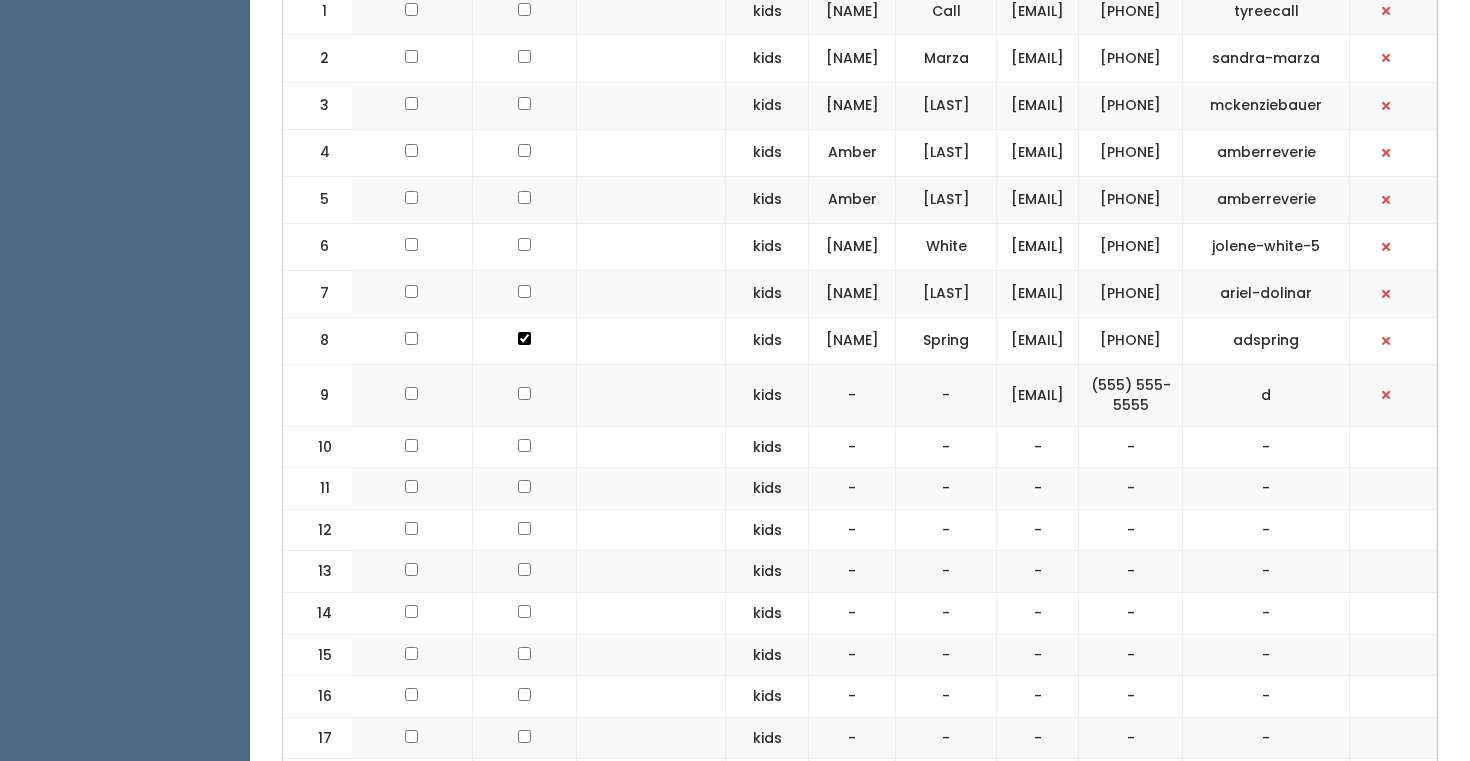 drag, startPoint x: 1068, startPoint y: 517, endPoint x: 860, endPoint y: 513, distance: 208.03845 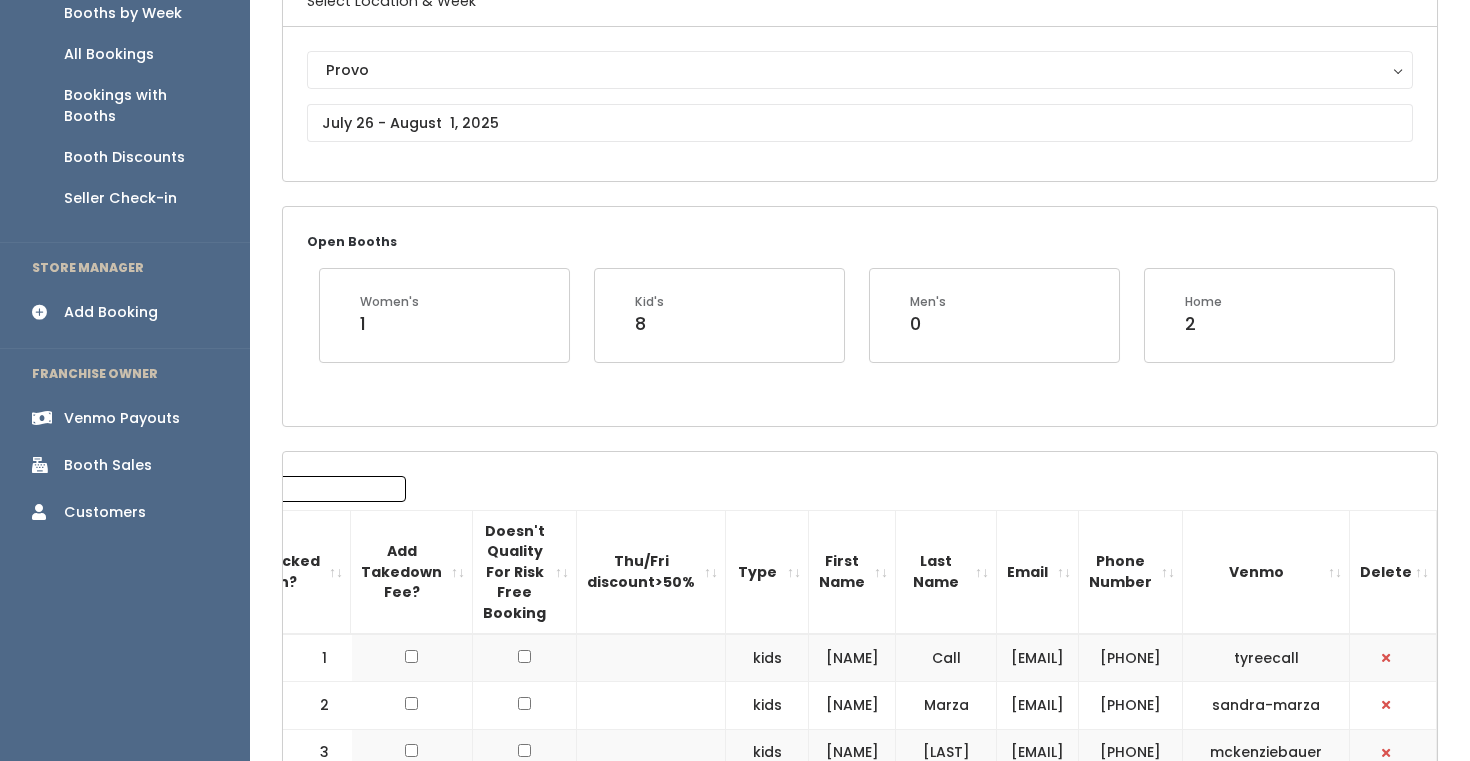 scroll, scrollTop: 0, scrollLeft: 0, axis: both 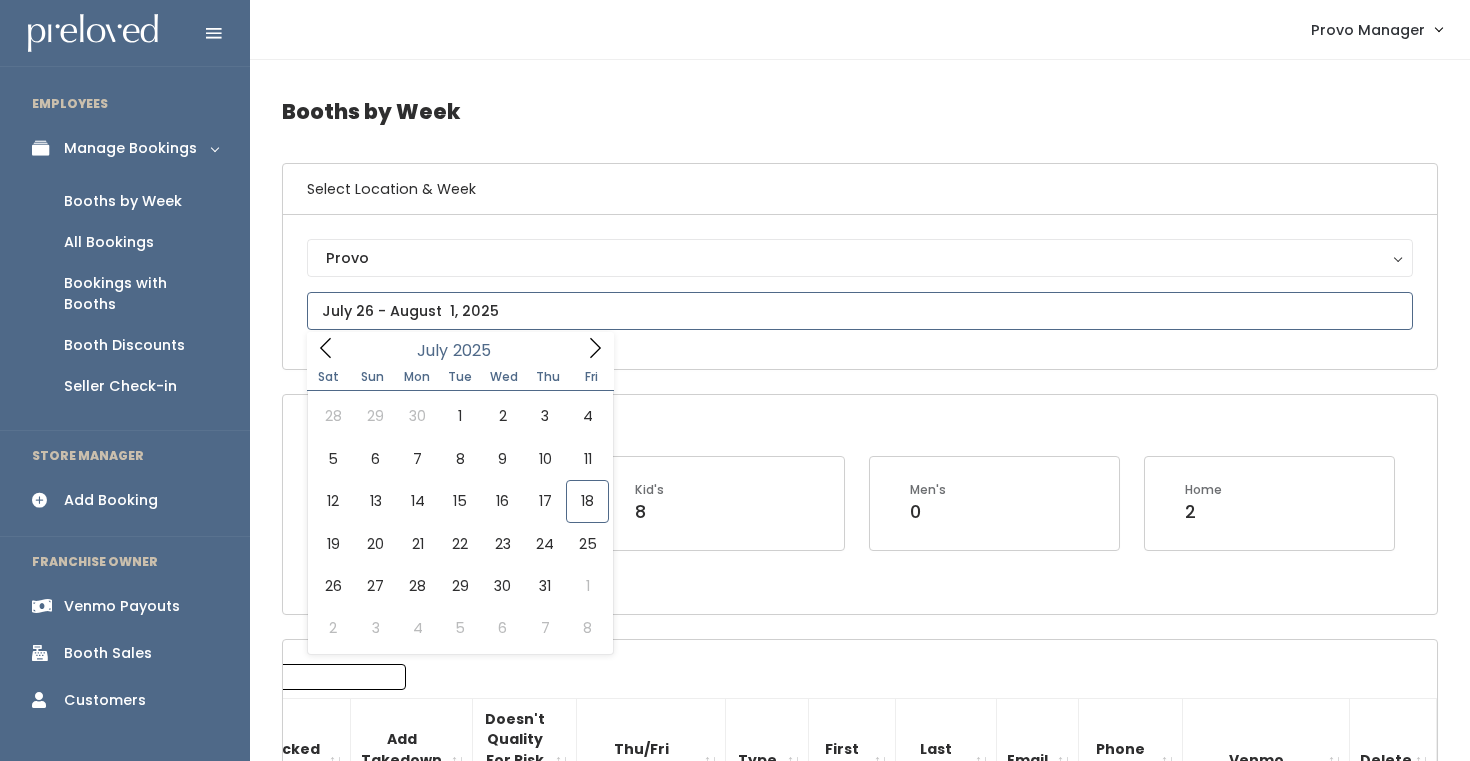click at bounding box center [860, 311] 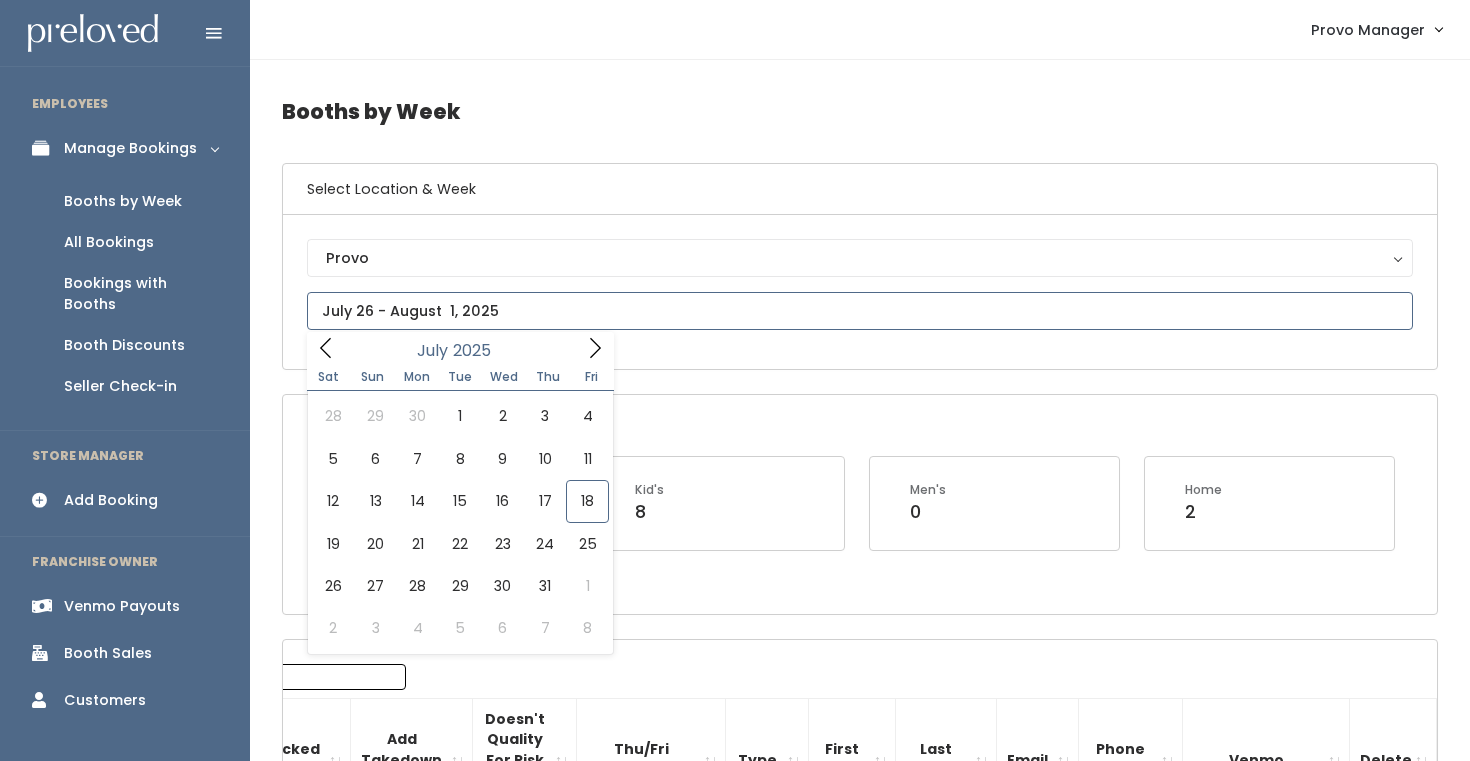 click 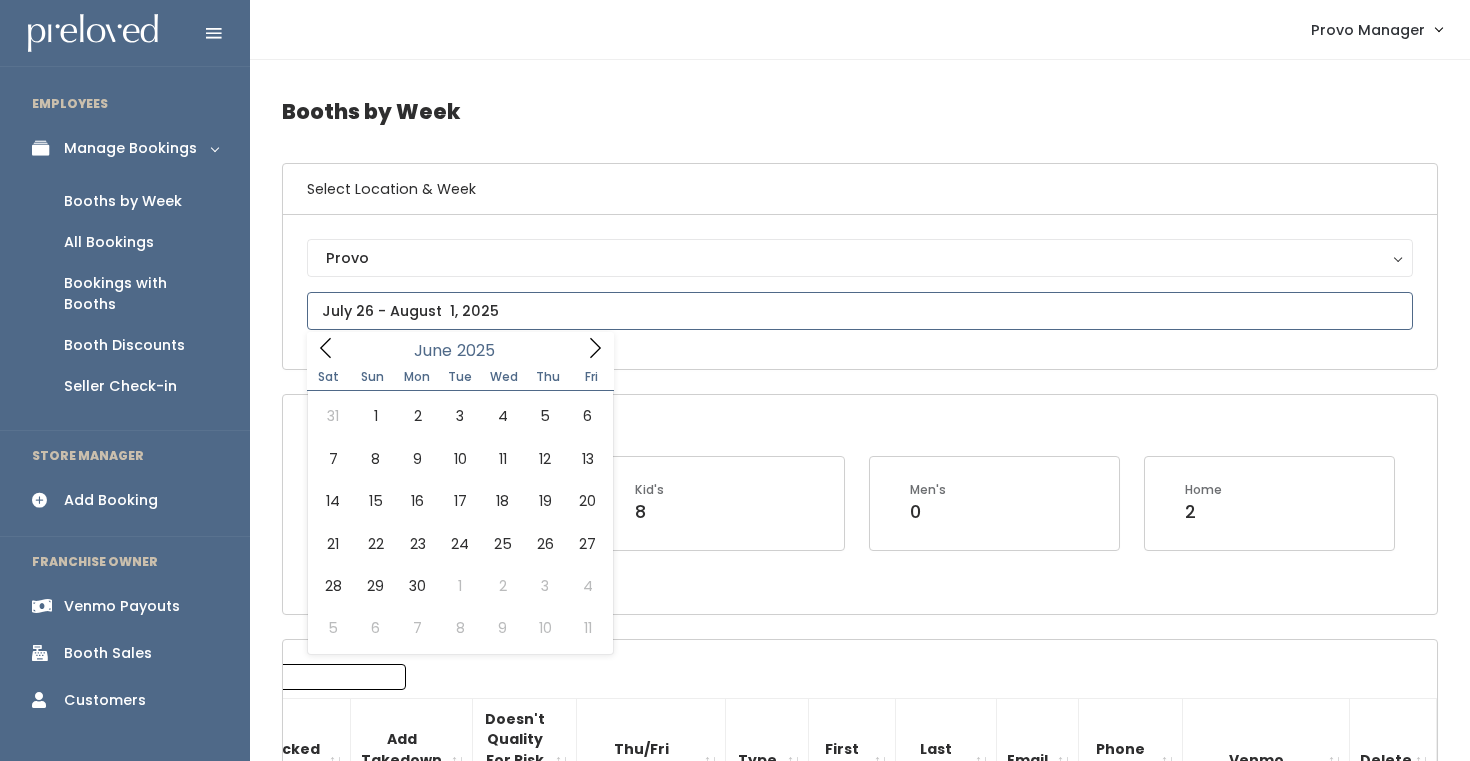 click 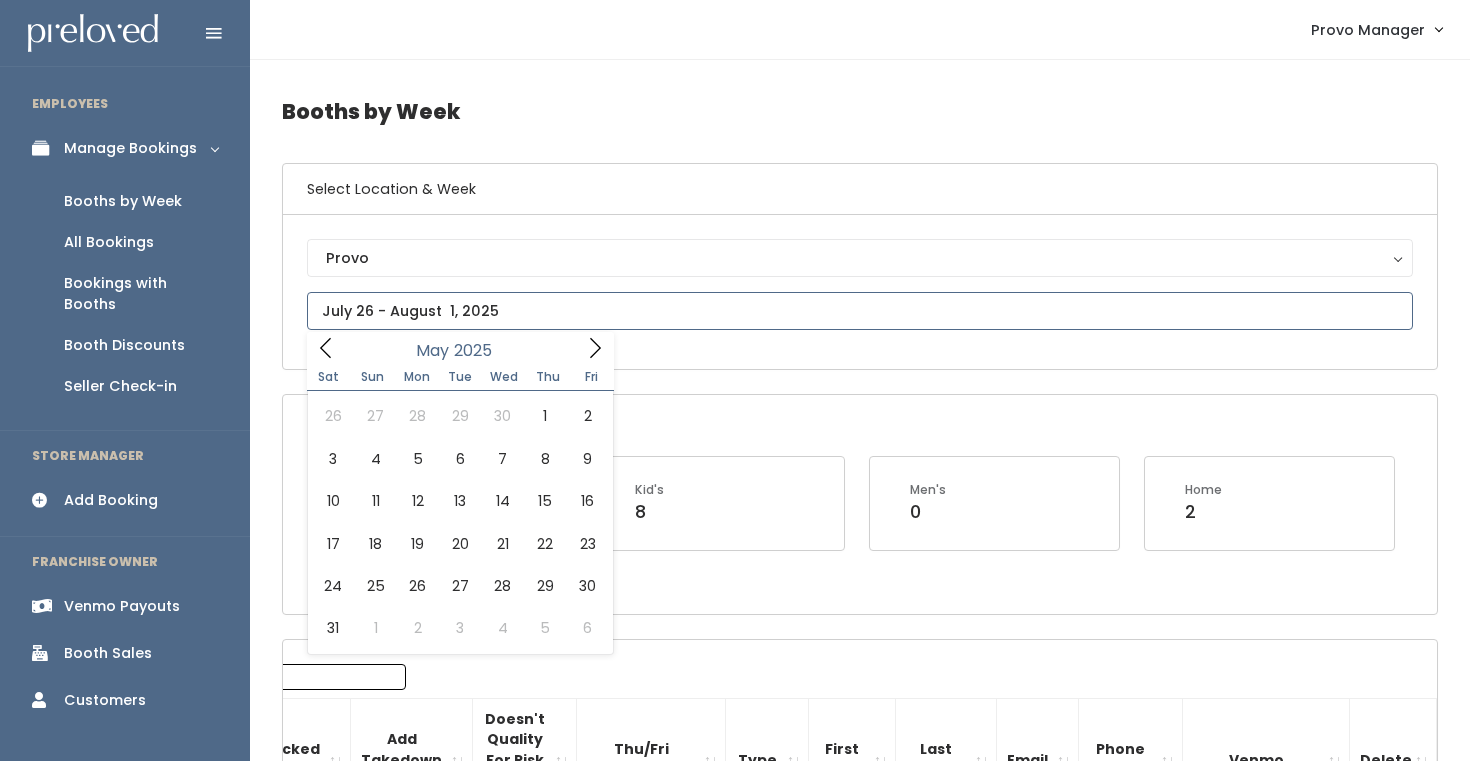click 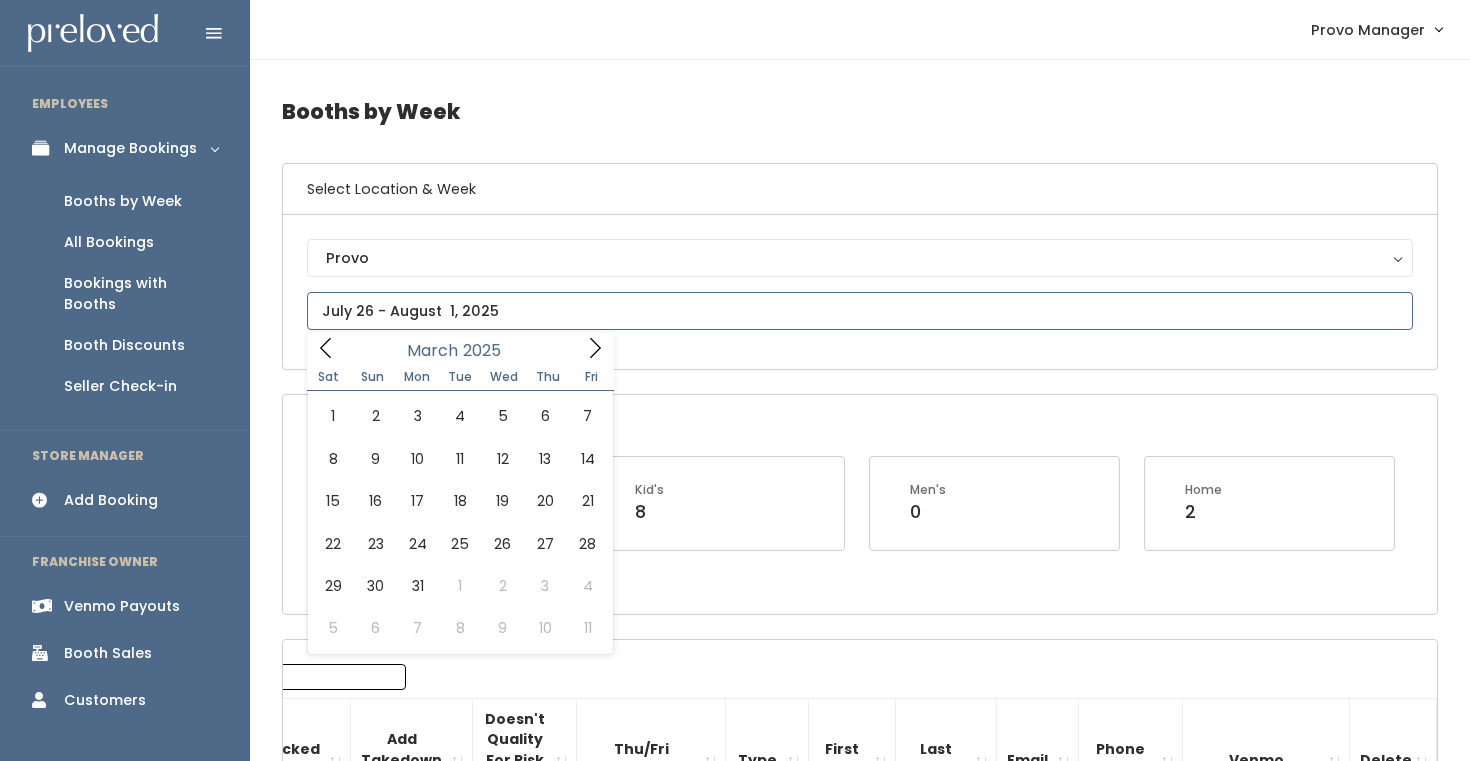 click 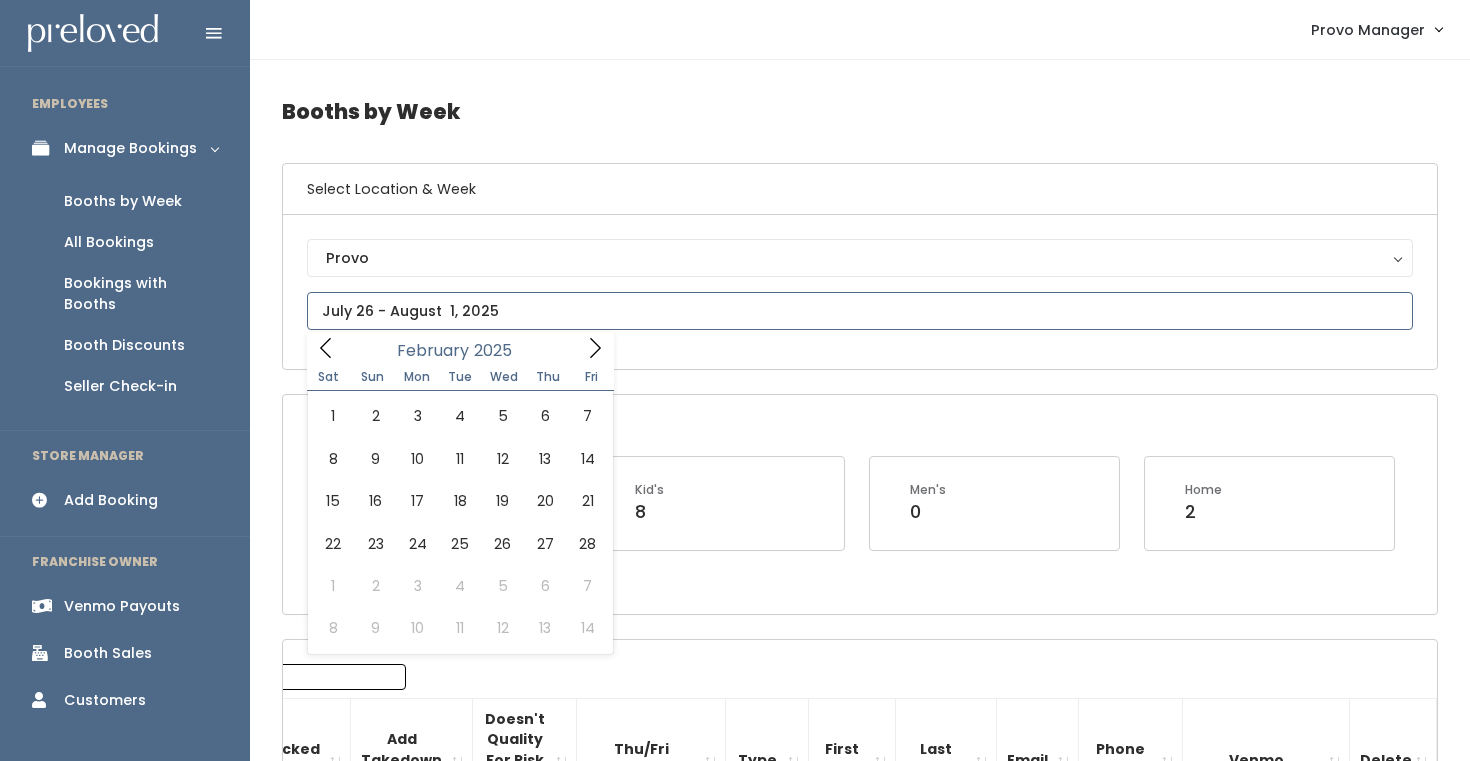click 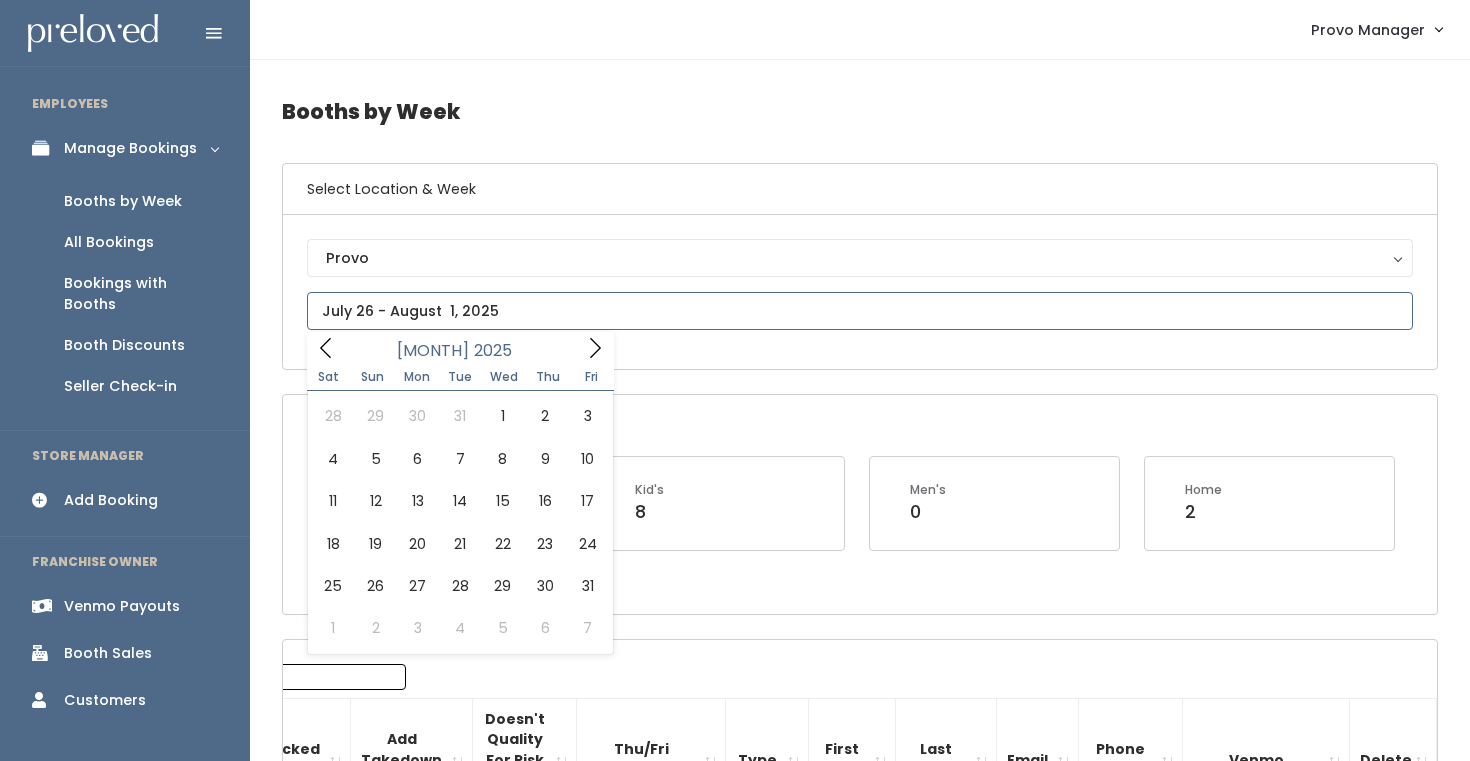 click 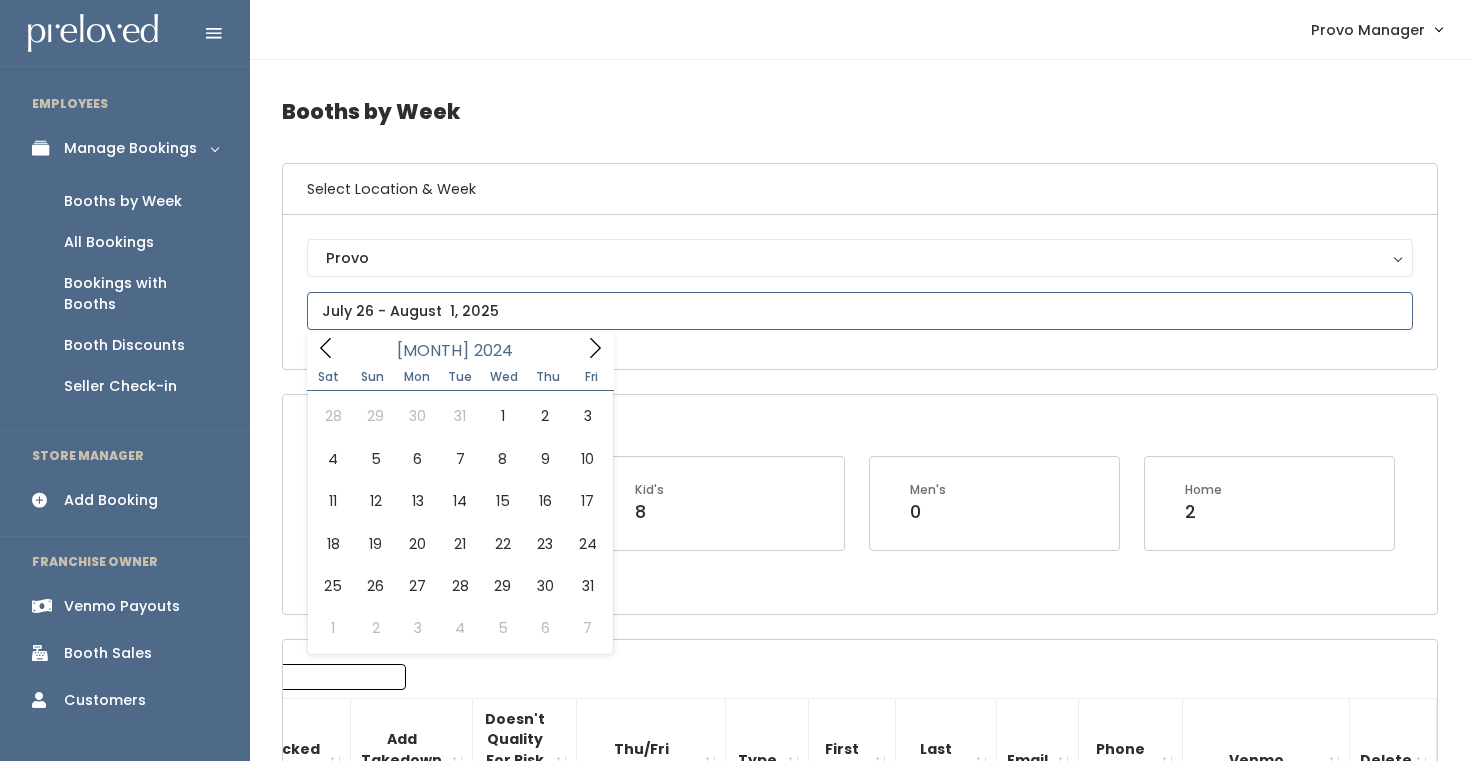 click 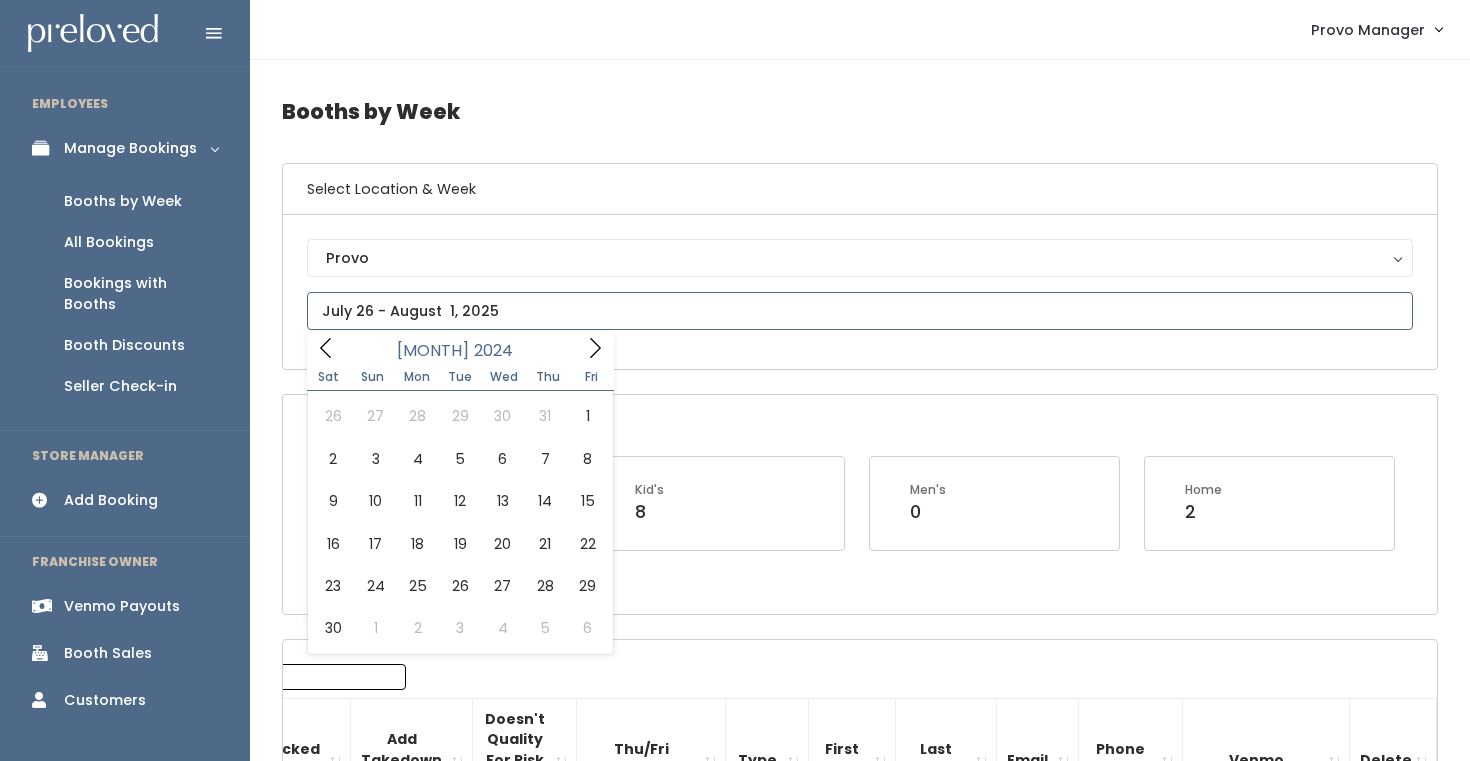 click 